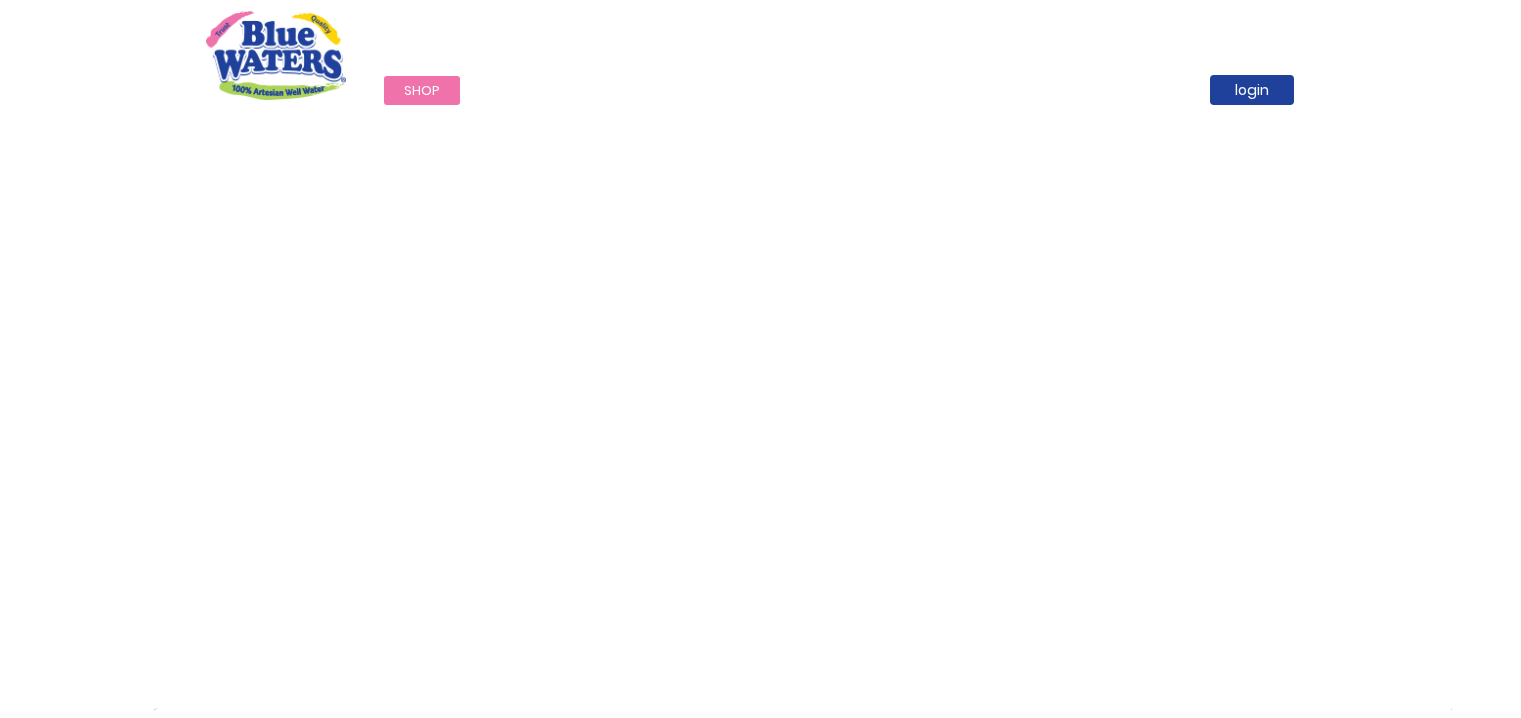 scroll, scrollTop: 0, scrollLeft: 0, axis: both 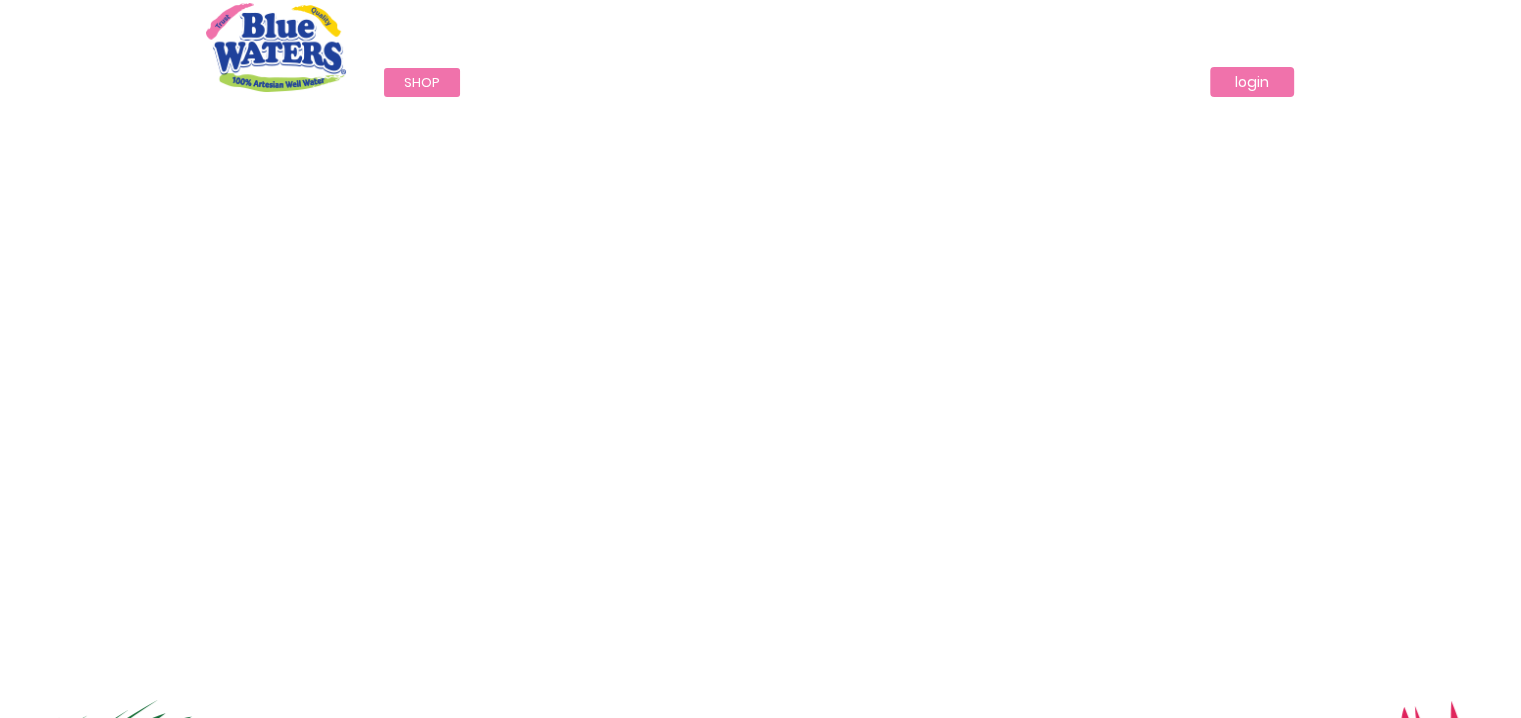type on "**********" 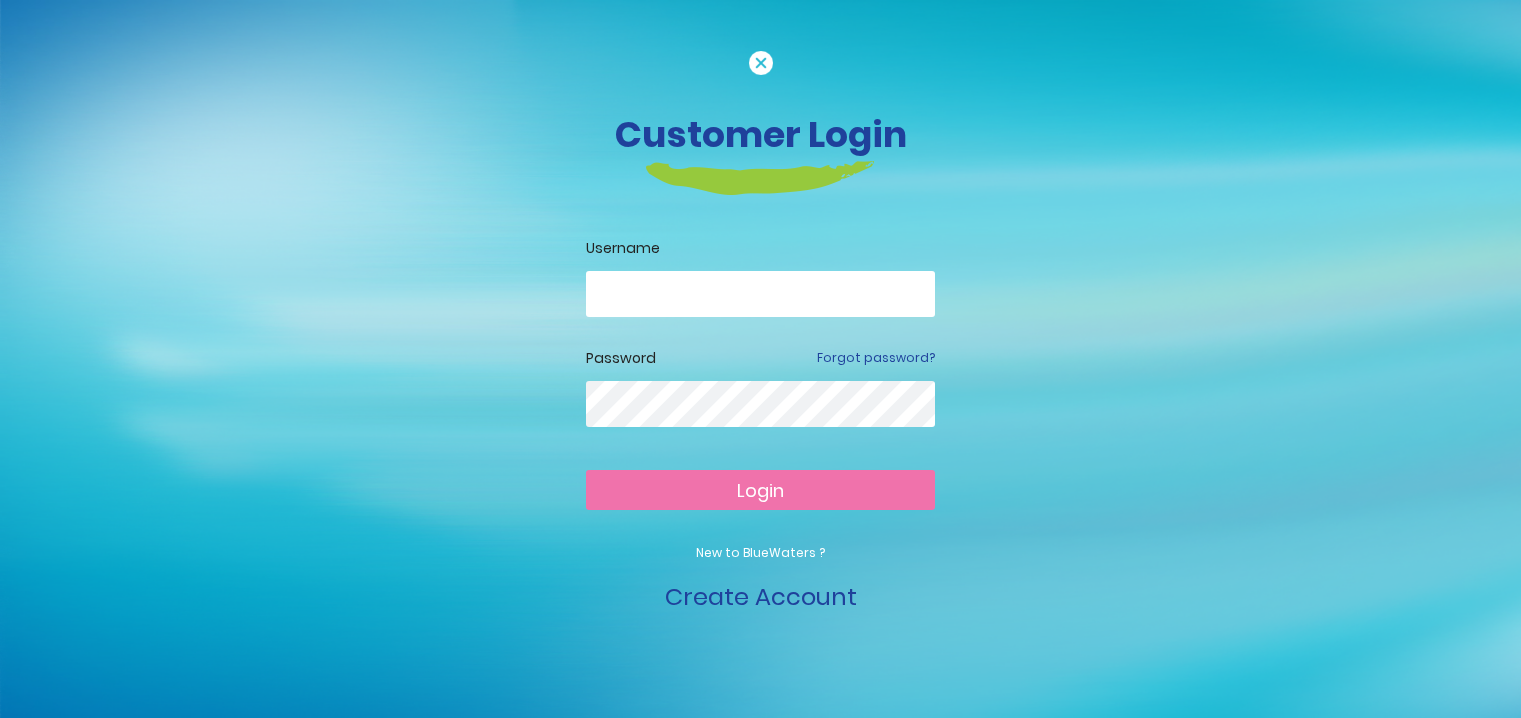 scroll, scrollTop: 0, scrollLeft: 0, axis: both 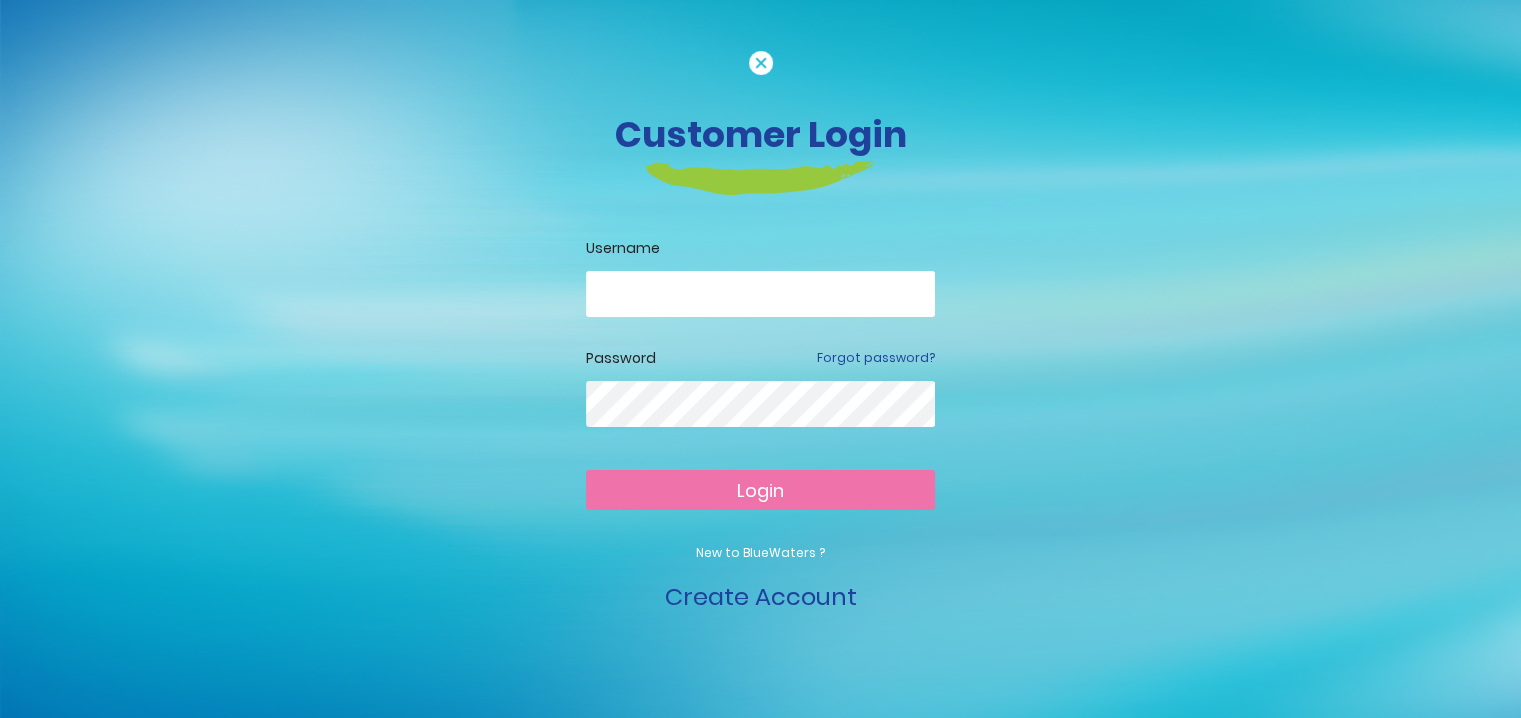 type on "**********" 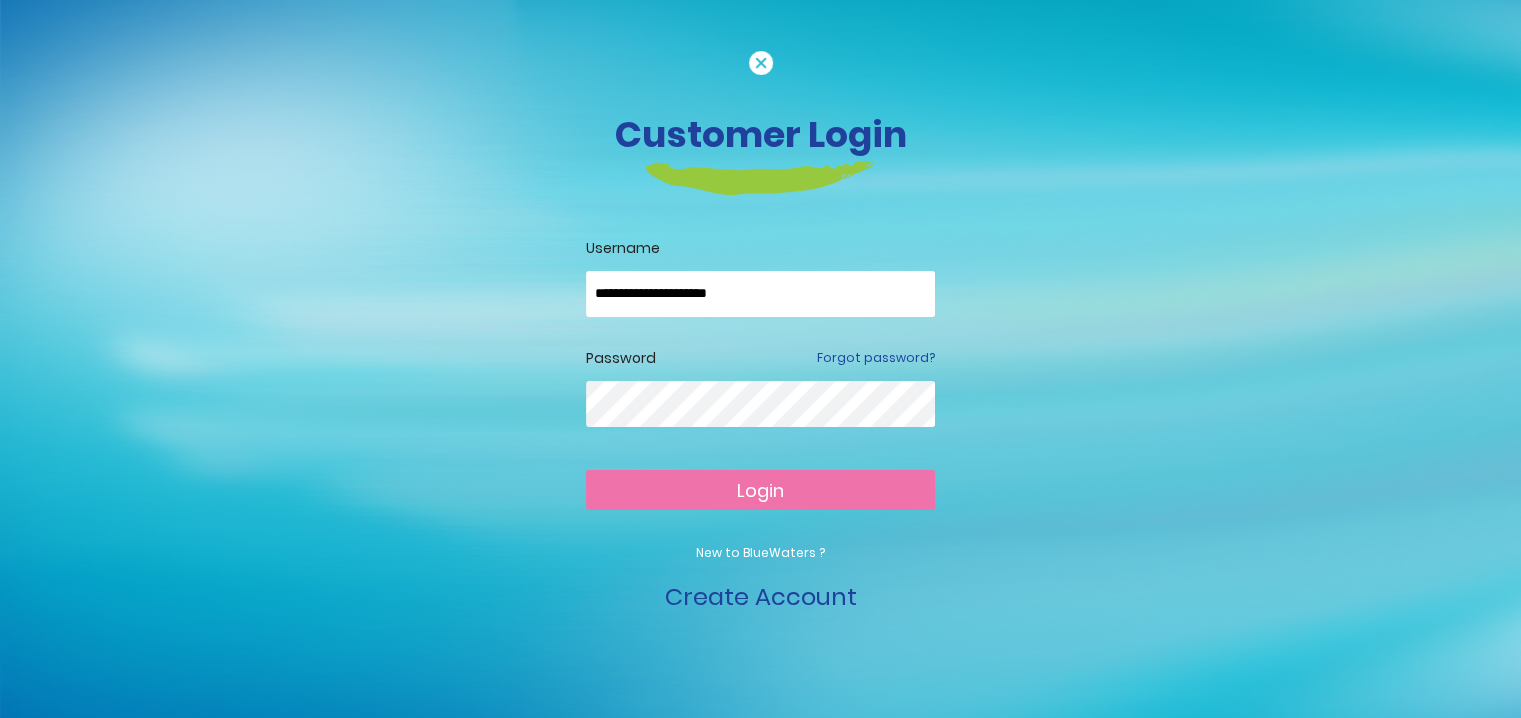 type on "[MASKED_INFO]" 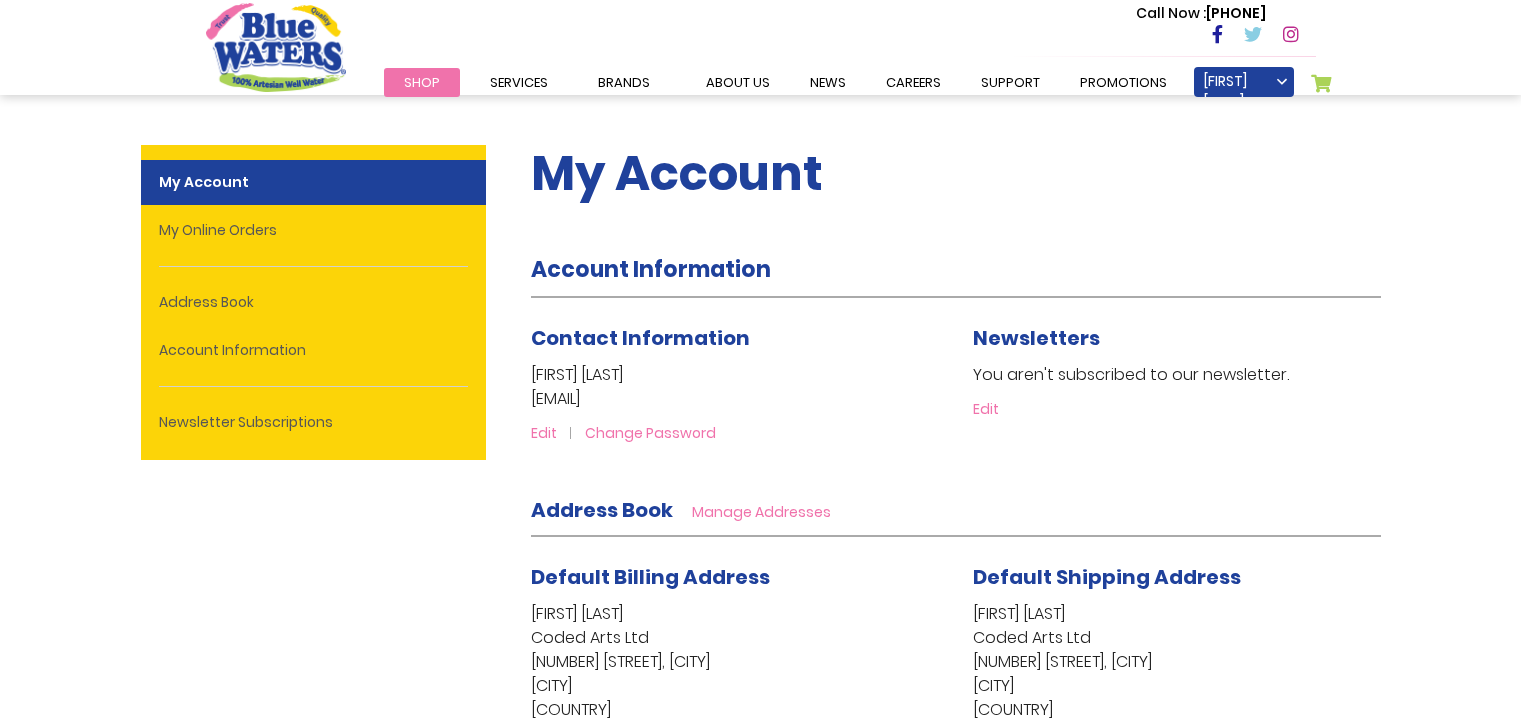scroll, scrollTop: 0, scrollLeft: 0, axis: both 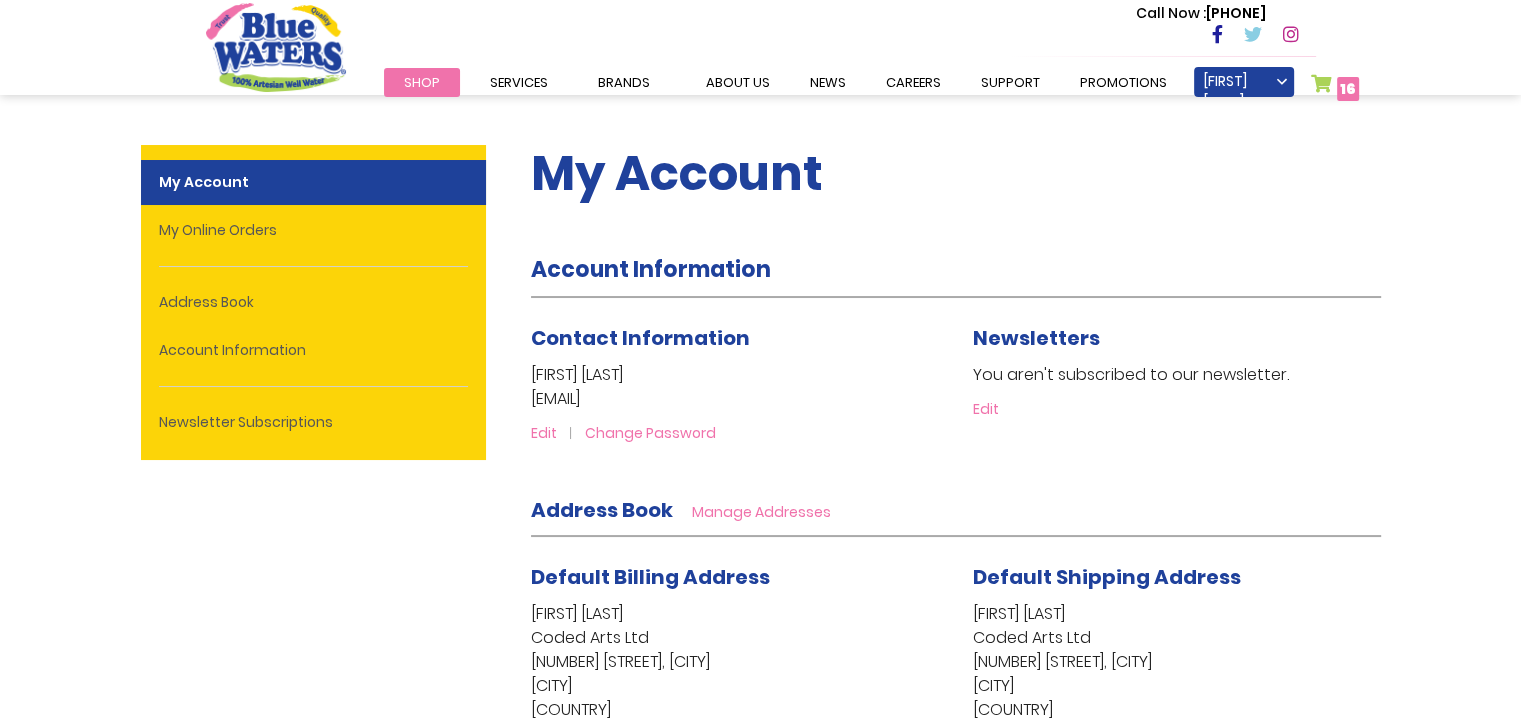 type on "**********" 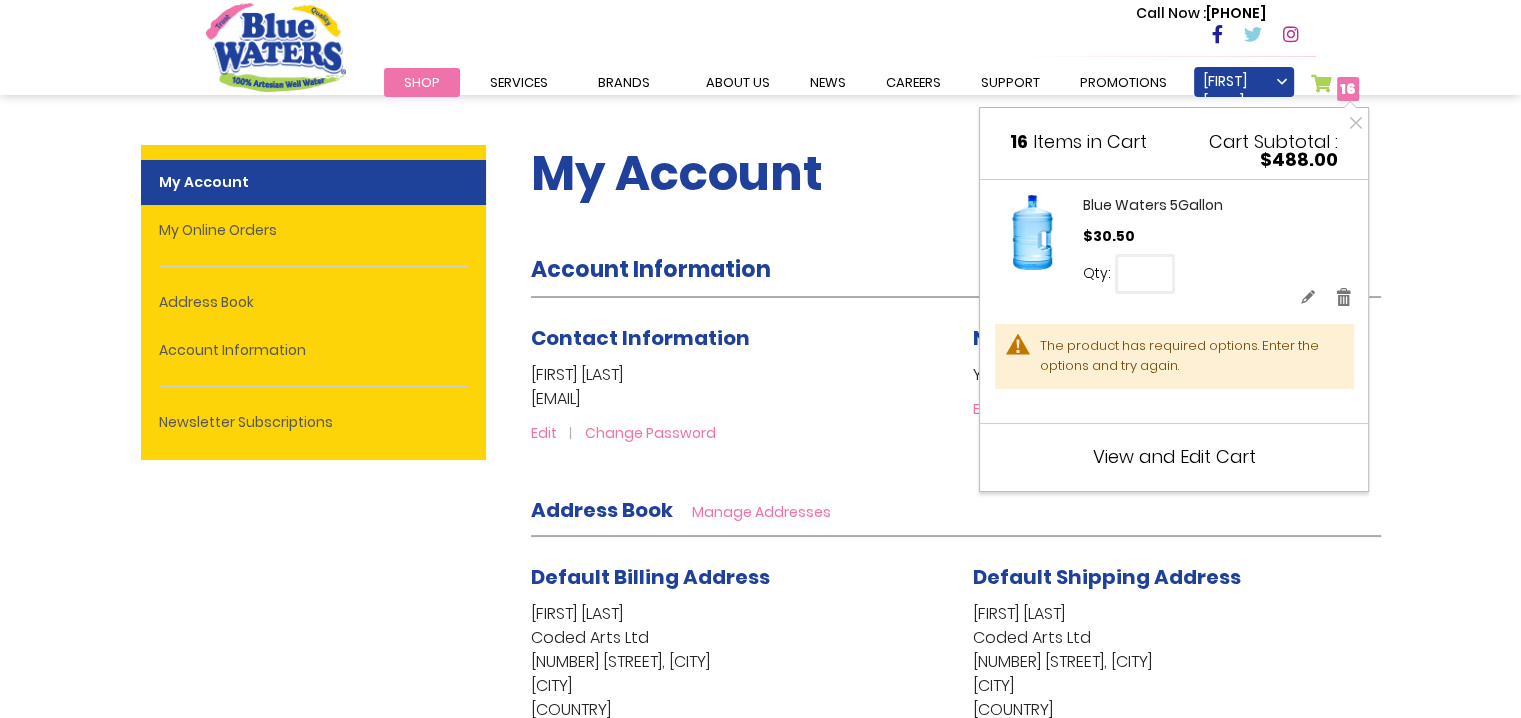 click on "My Cart
16
16
items" at bounding box center (1335, 88) 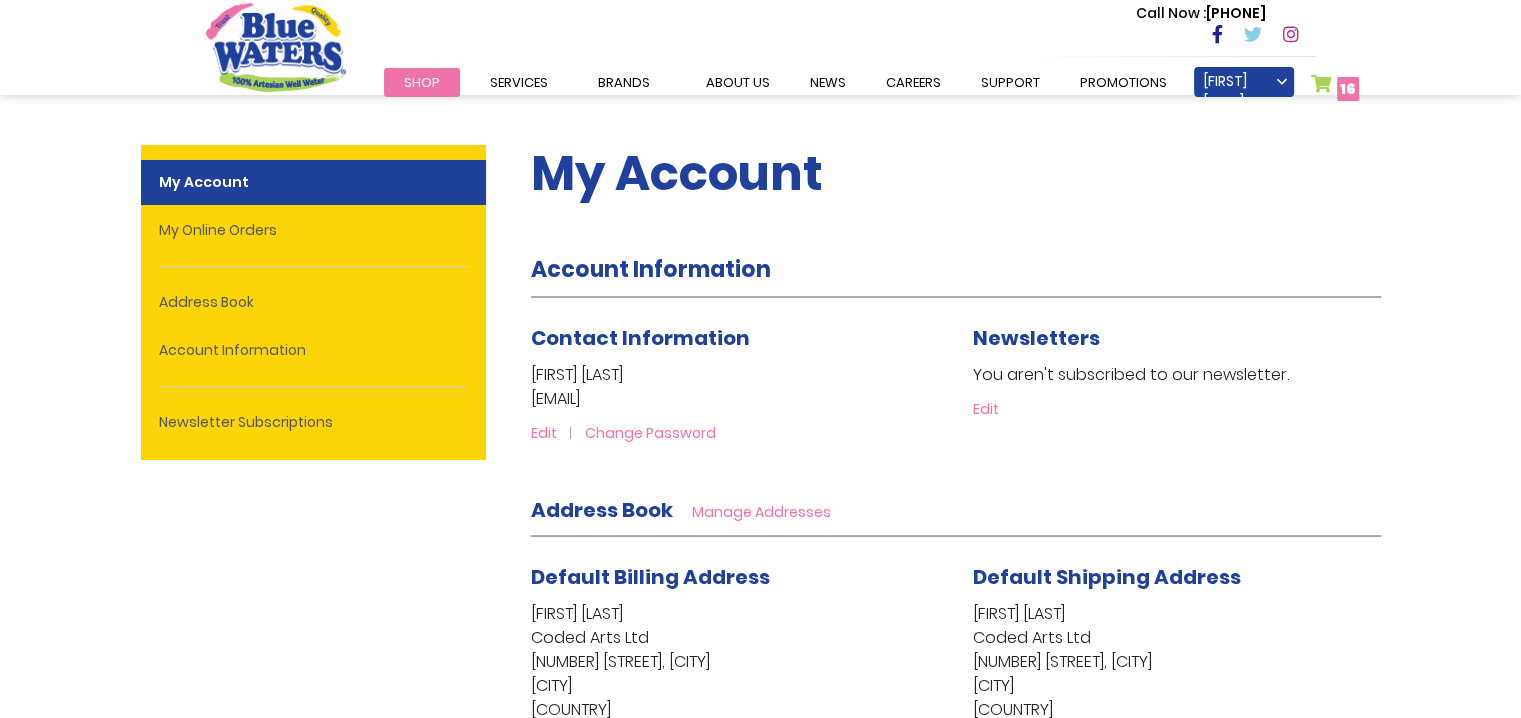 click on "My Cart
16
16
items" at bounding box center (1335, 88) 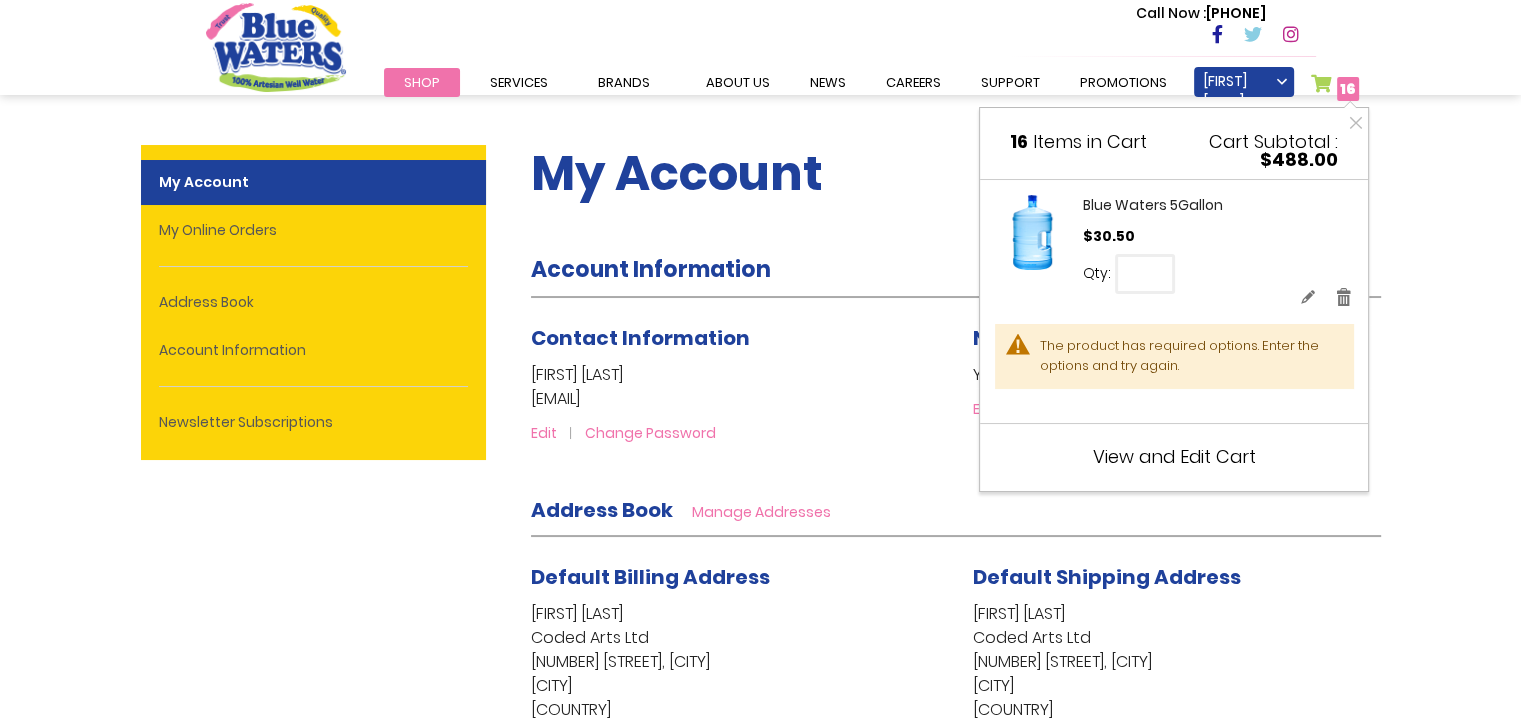click on "16" at bounding box center [1348, 89] 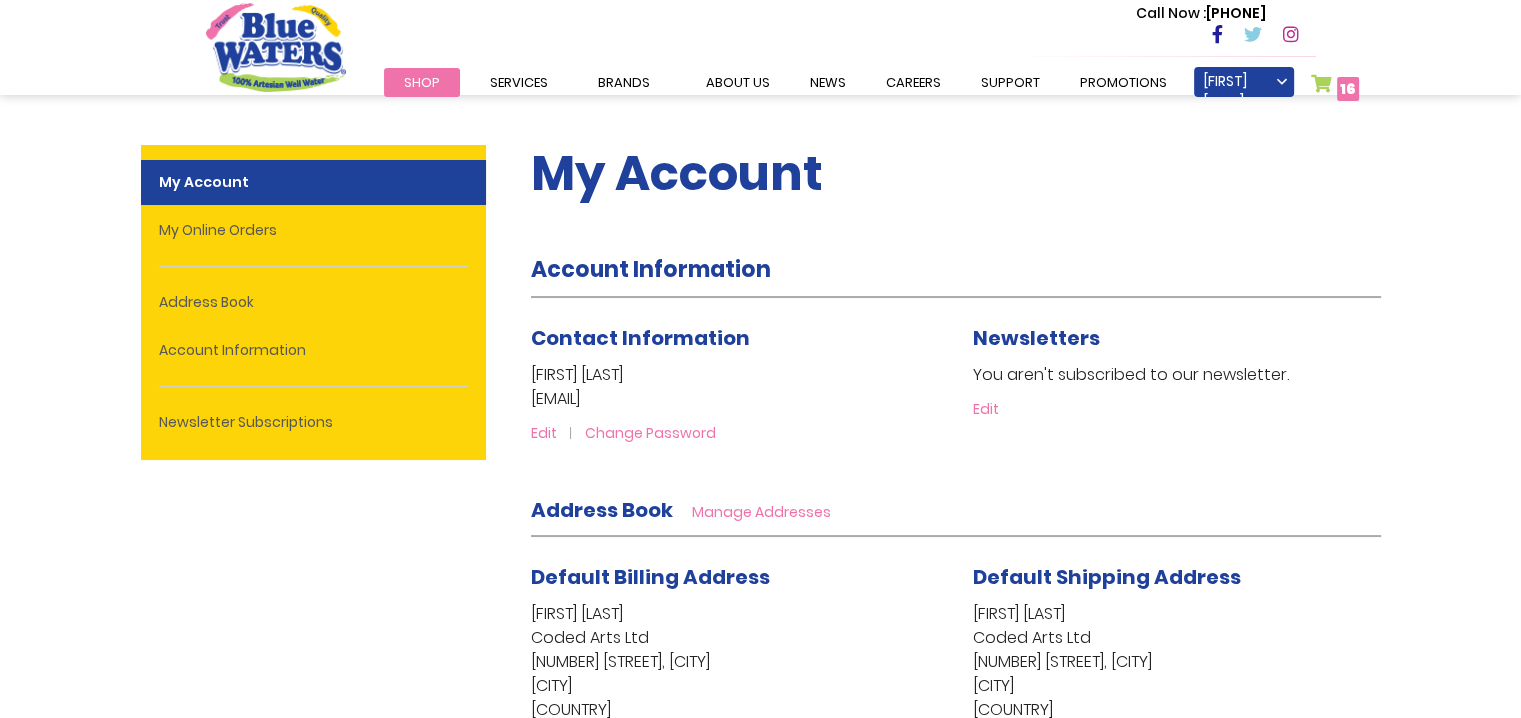 click on "16" at bounding box center [1348, 89] 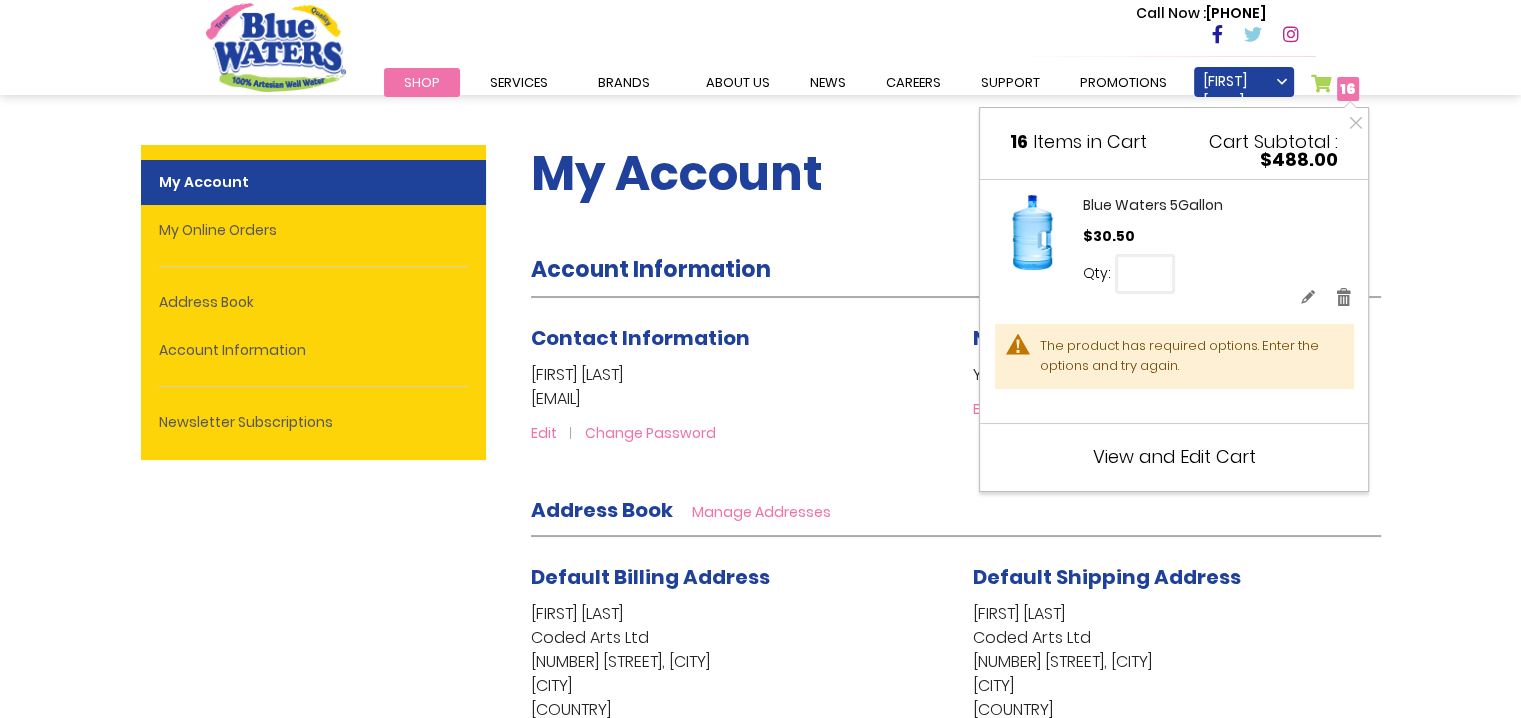 click on "View and Edit Cart" at bounding box center (1174, 456) 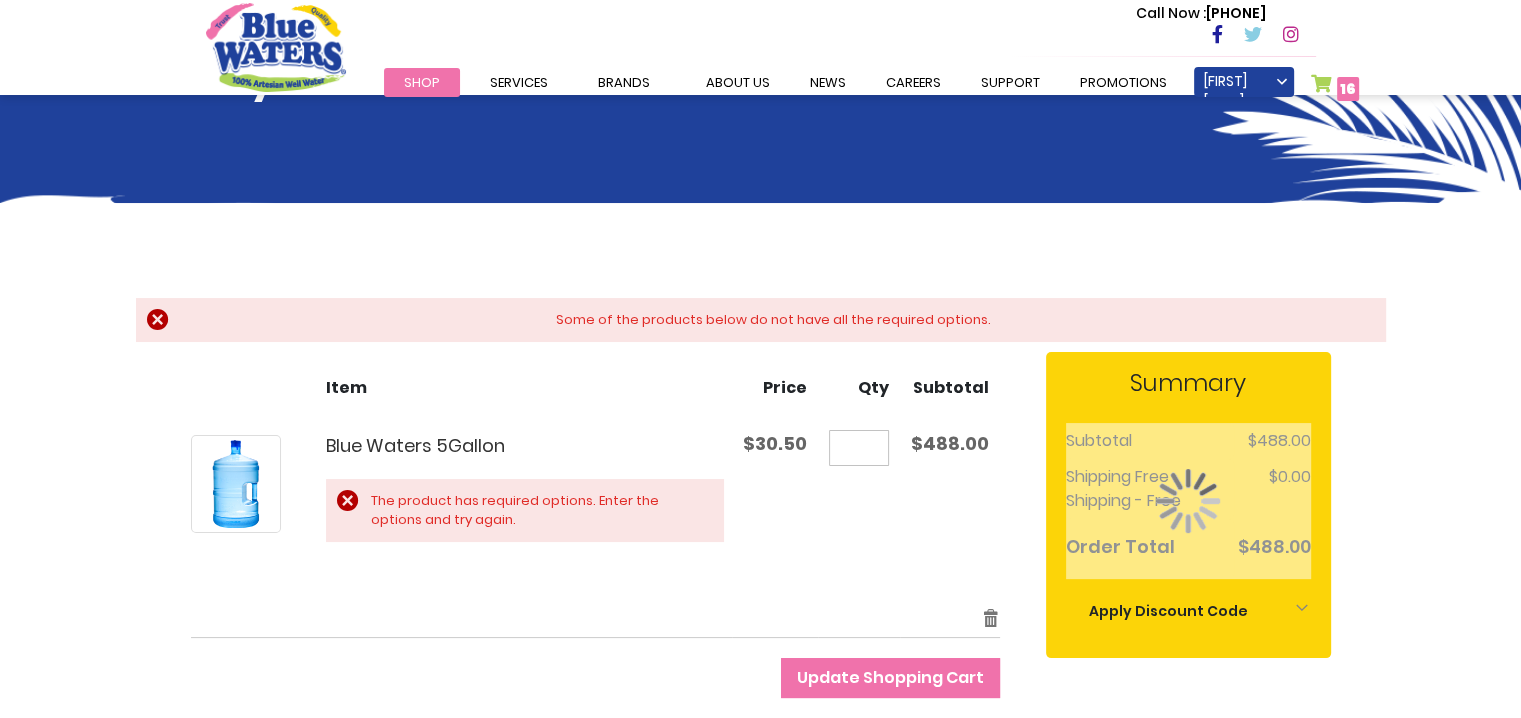scroll, scrollTop: 100, scrollLeft: 0, axis: vertical 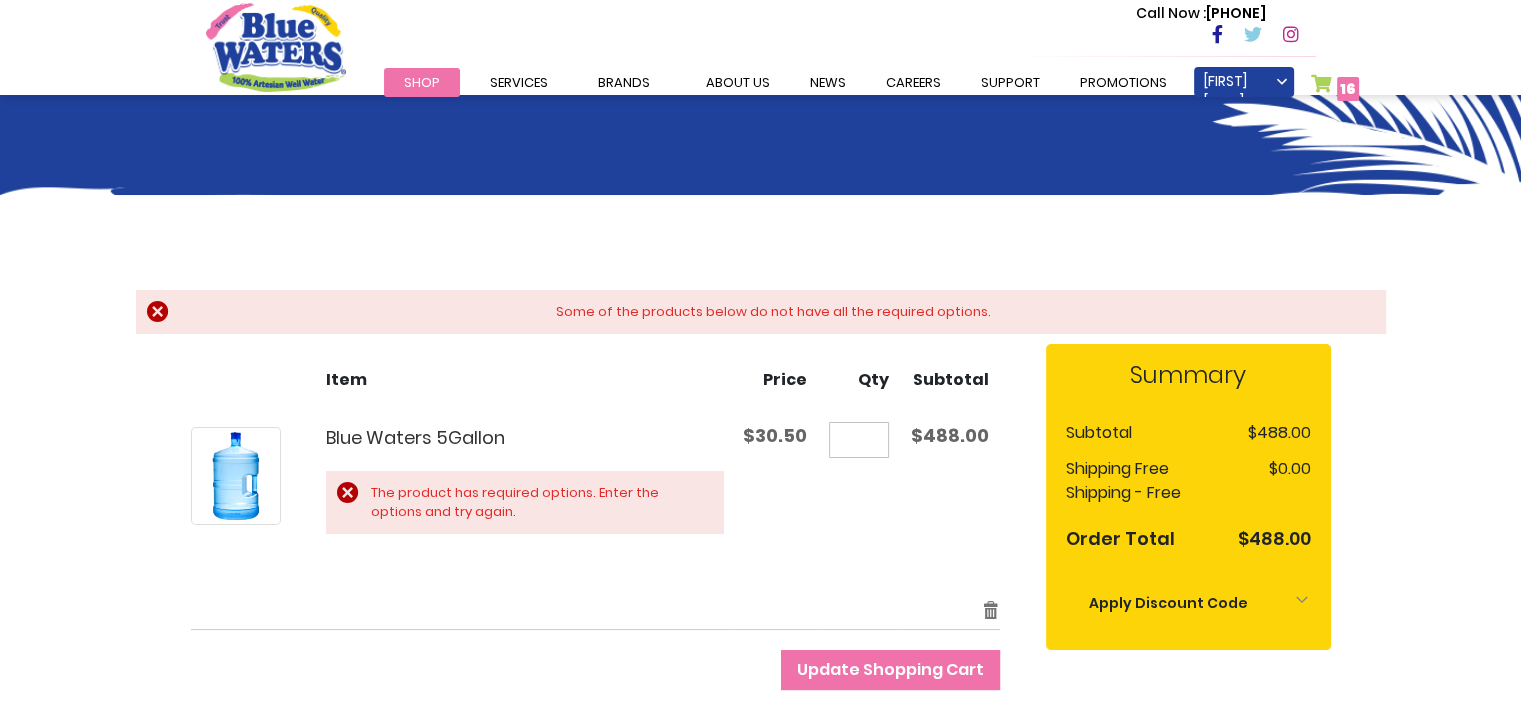 type on "[MASKED_INFO]" 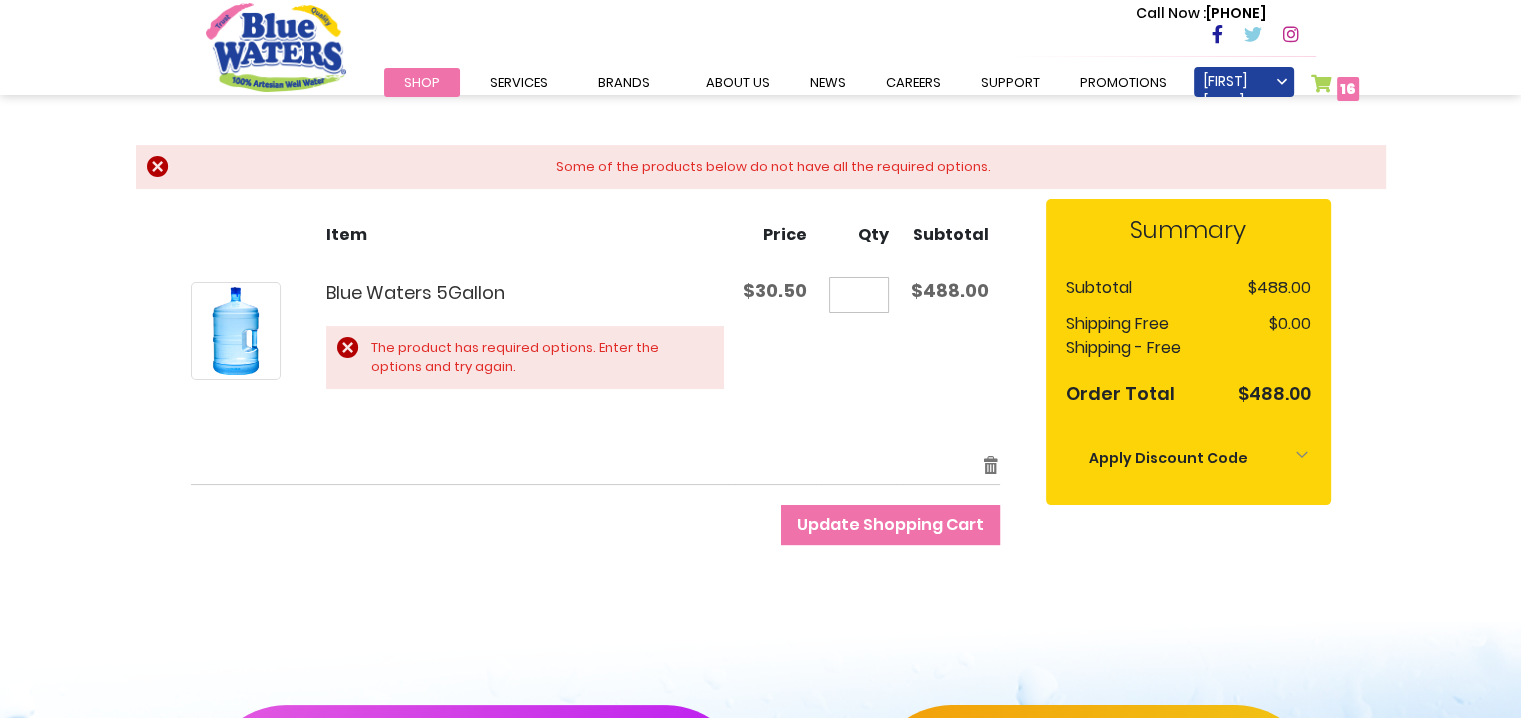 scroll, scrollTop: 300, scrollLeft: 0, axis: vertical 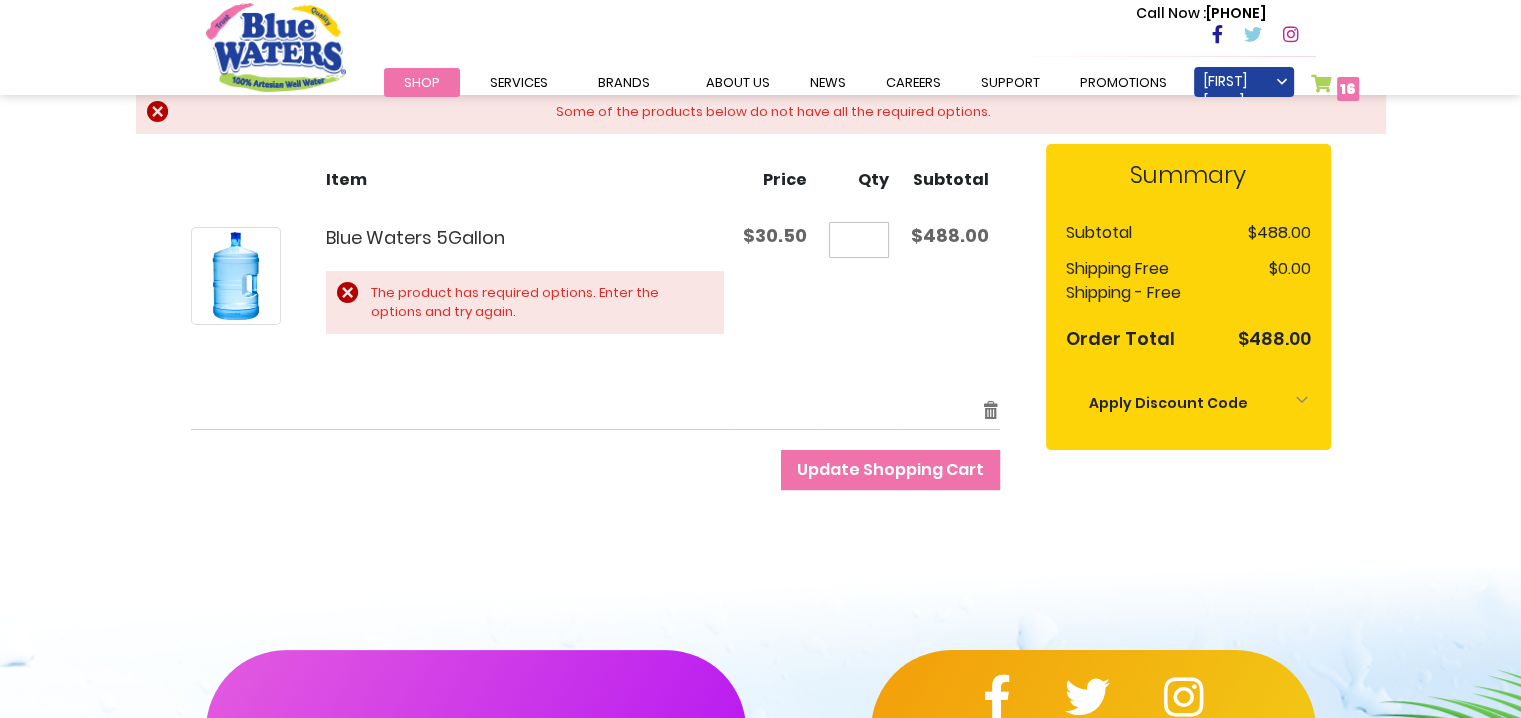 click on "Apply Discount Code" at bounding box center [1188, 403] 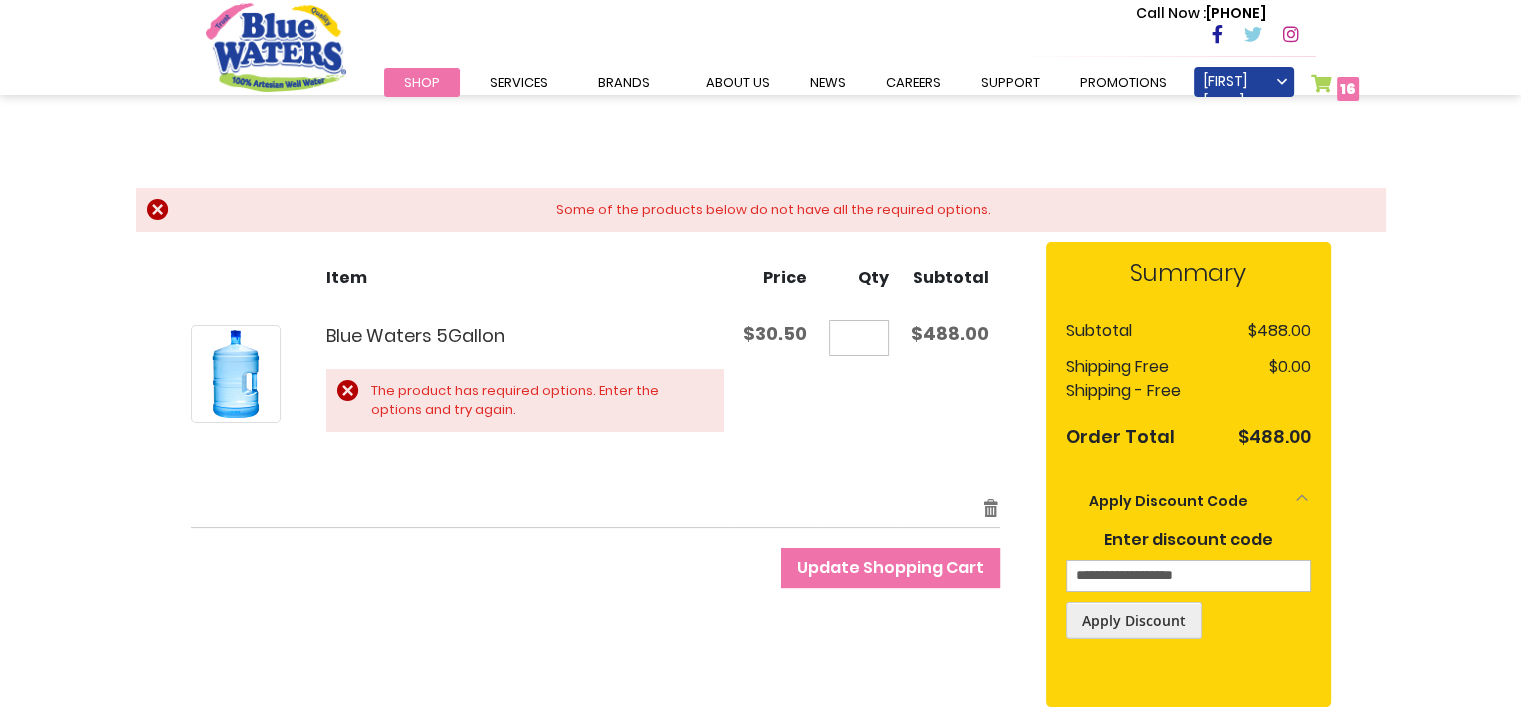 scroll, scrollTop: 200, scrollLeft: 0, axis: vertical 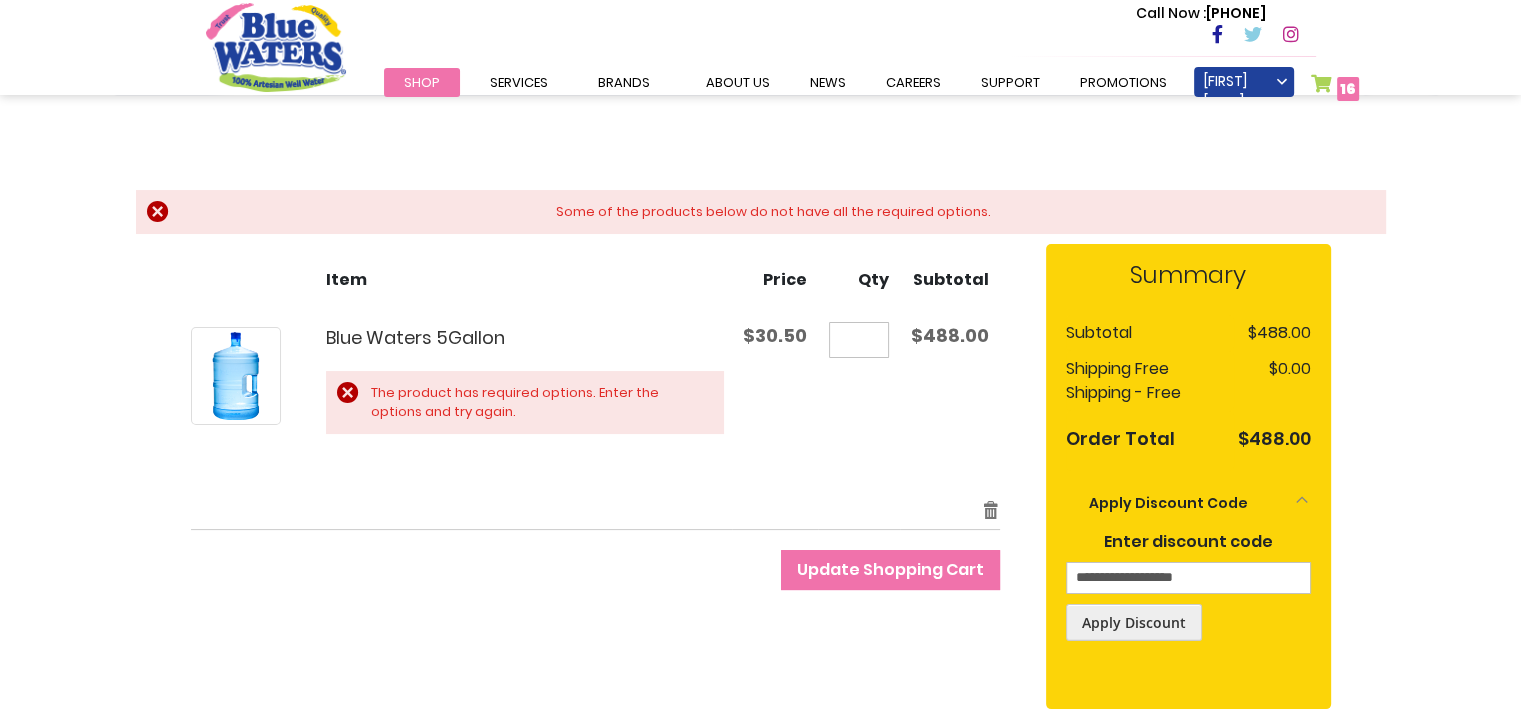 click on "Some of the products below do not have all the required options." at bounding box center [773, 212] 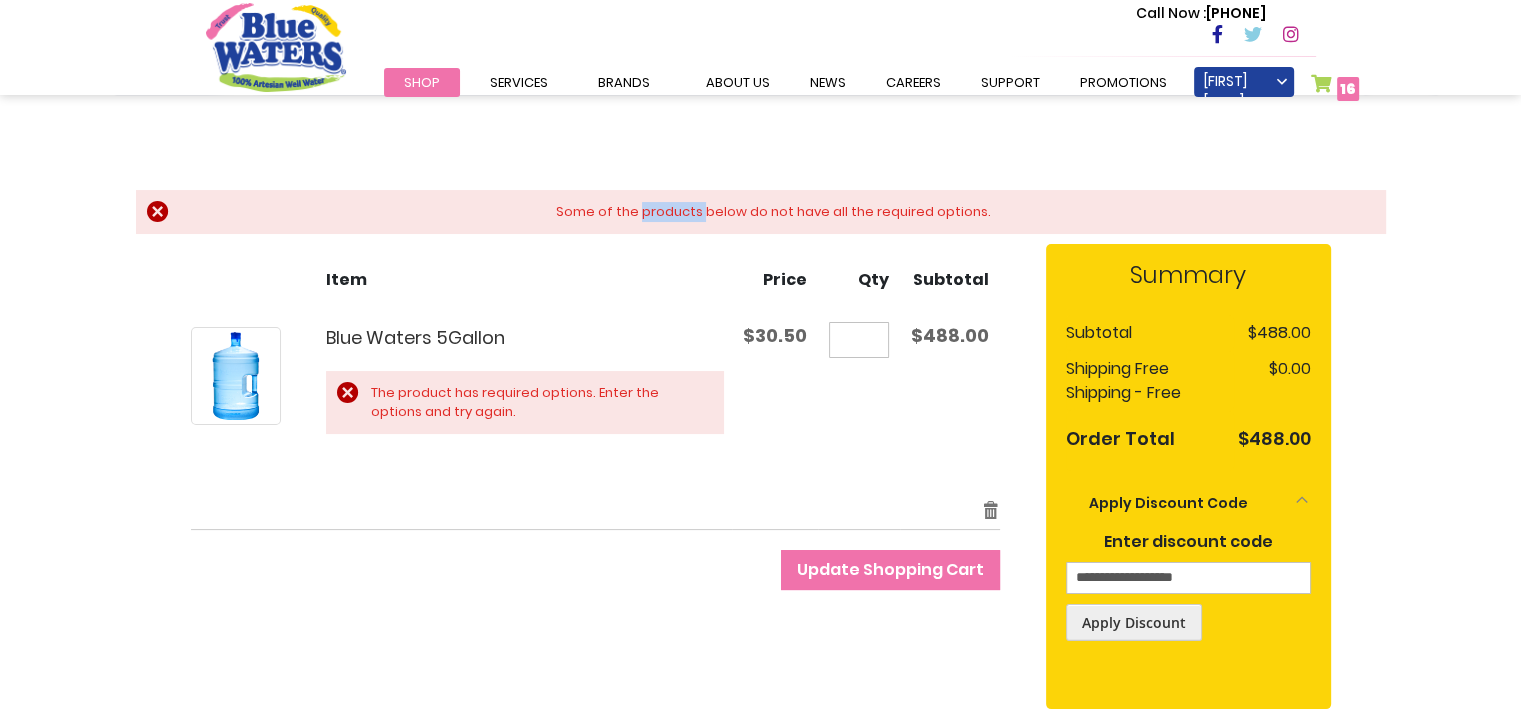 click on "Some of the products below do not have all the required options." at bounding box center (773, 212) 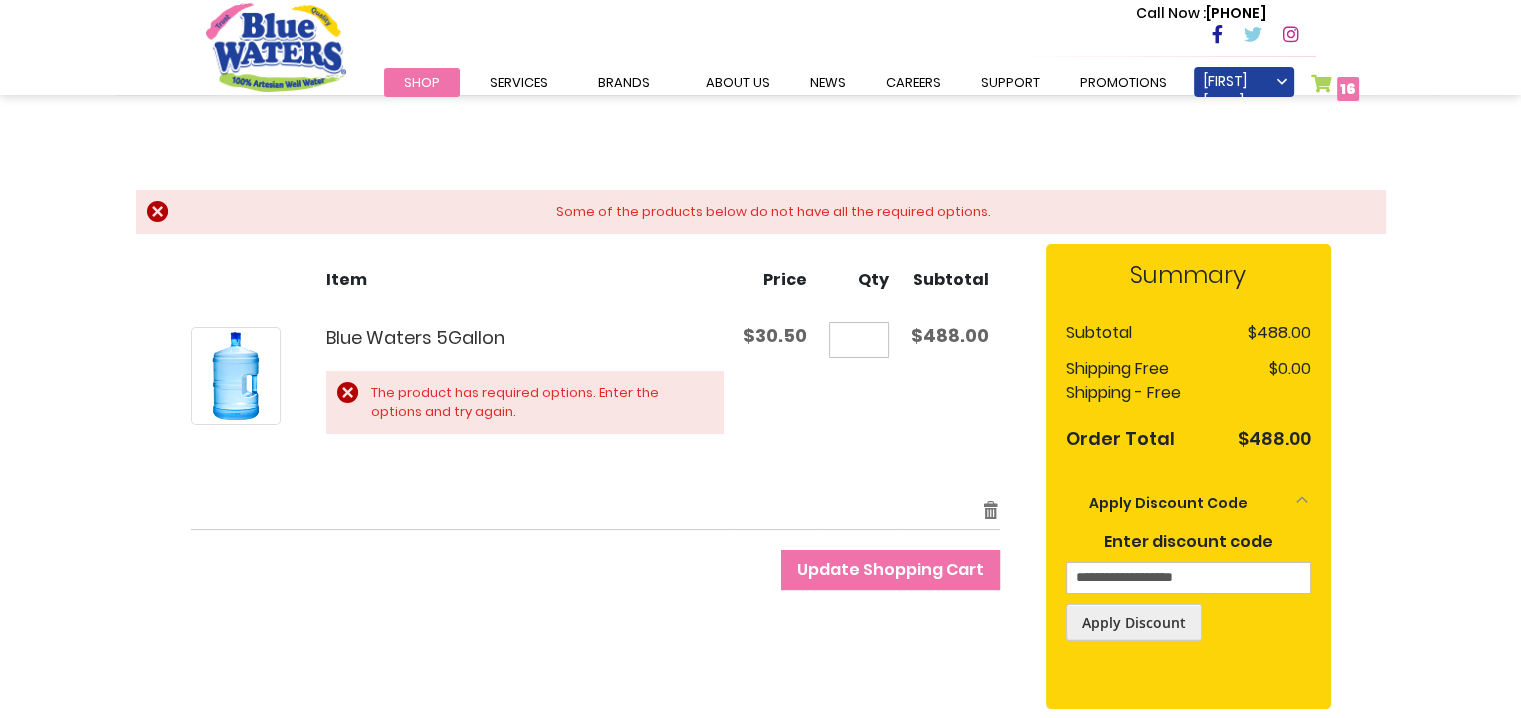 drag, startPoint x: 682, startPoint y: 209, endPoint x: 544, endPoint y: 221, distance: 138.52075 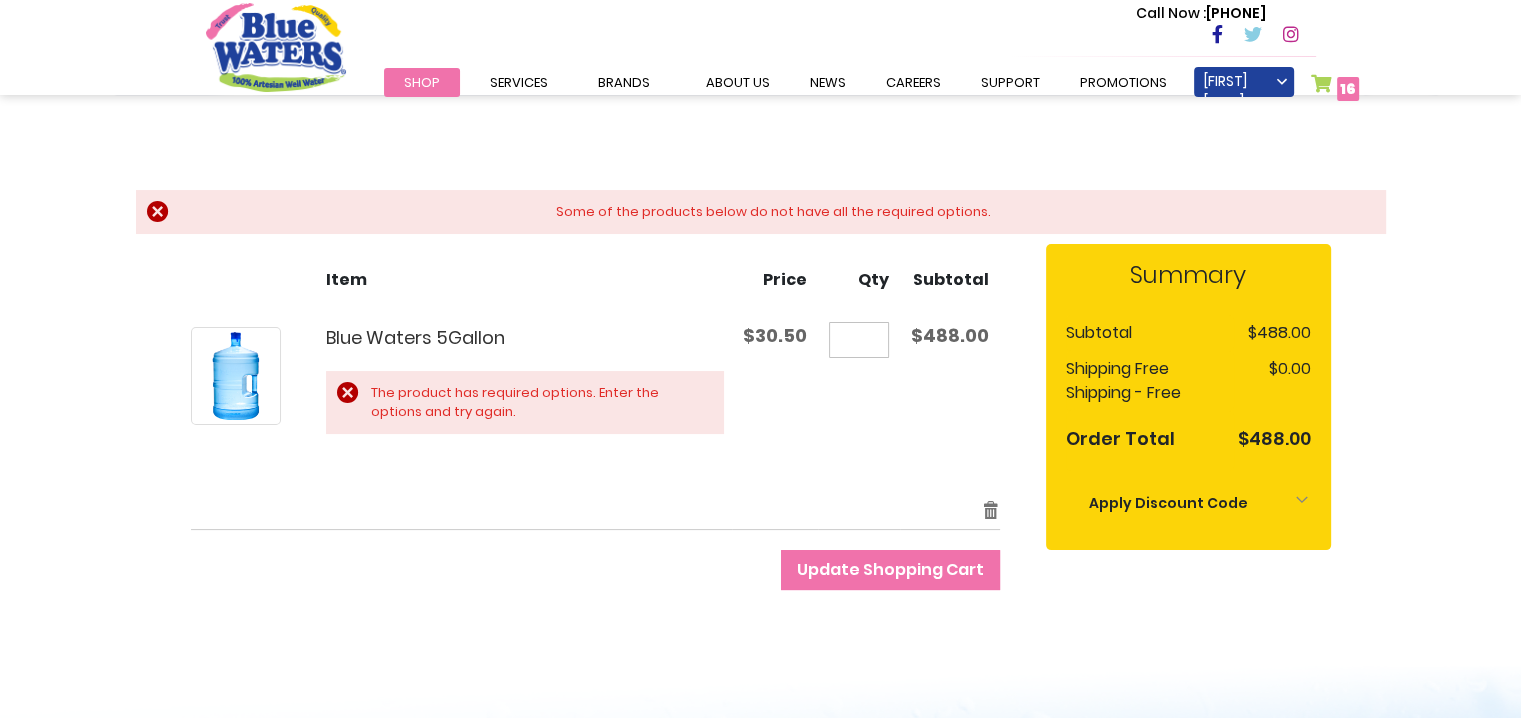 click on "Qty
**" at bounding box center (859, 403) 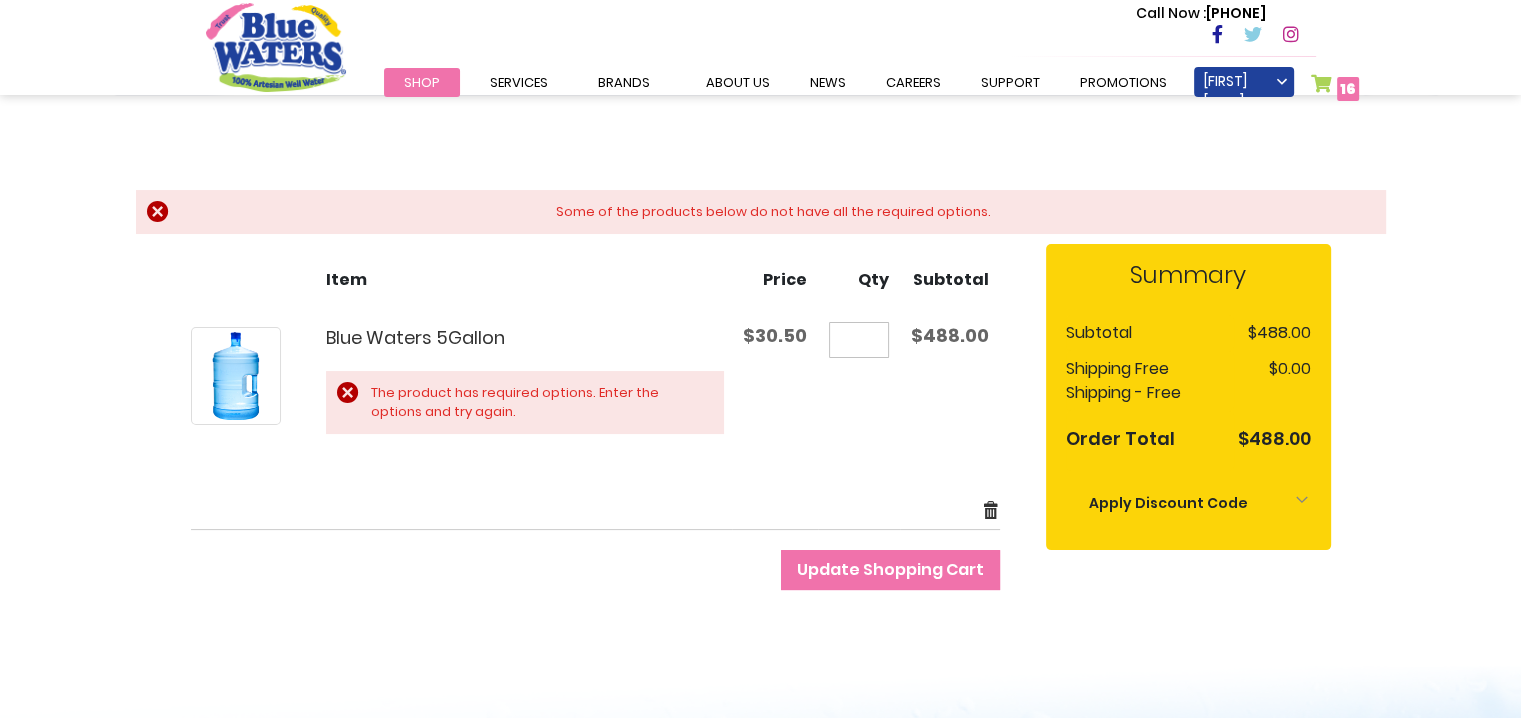 click on "Remove item" at bounding box center (991, 510) 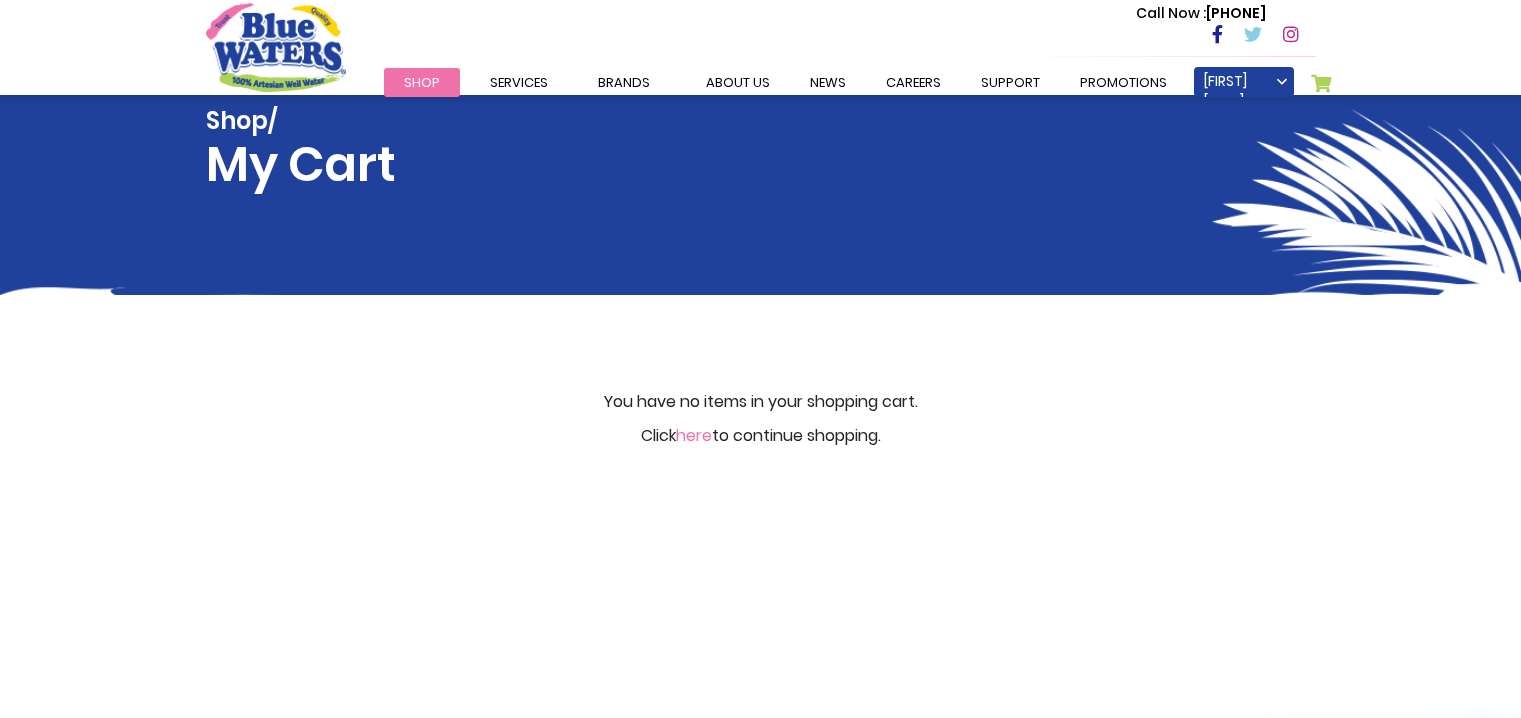 scroll, scrollTop: 0, scrollLeft: 0, axis: both 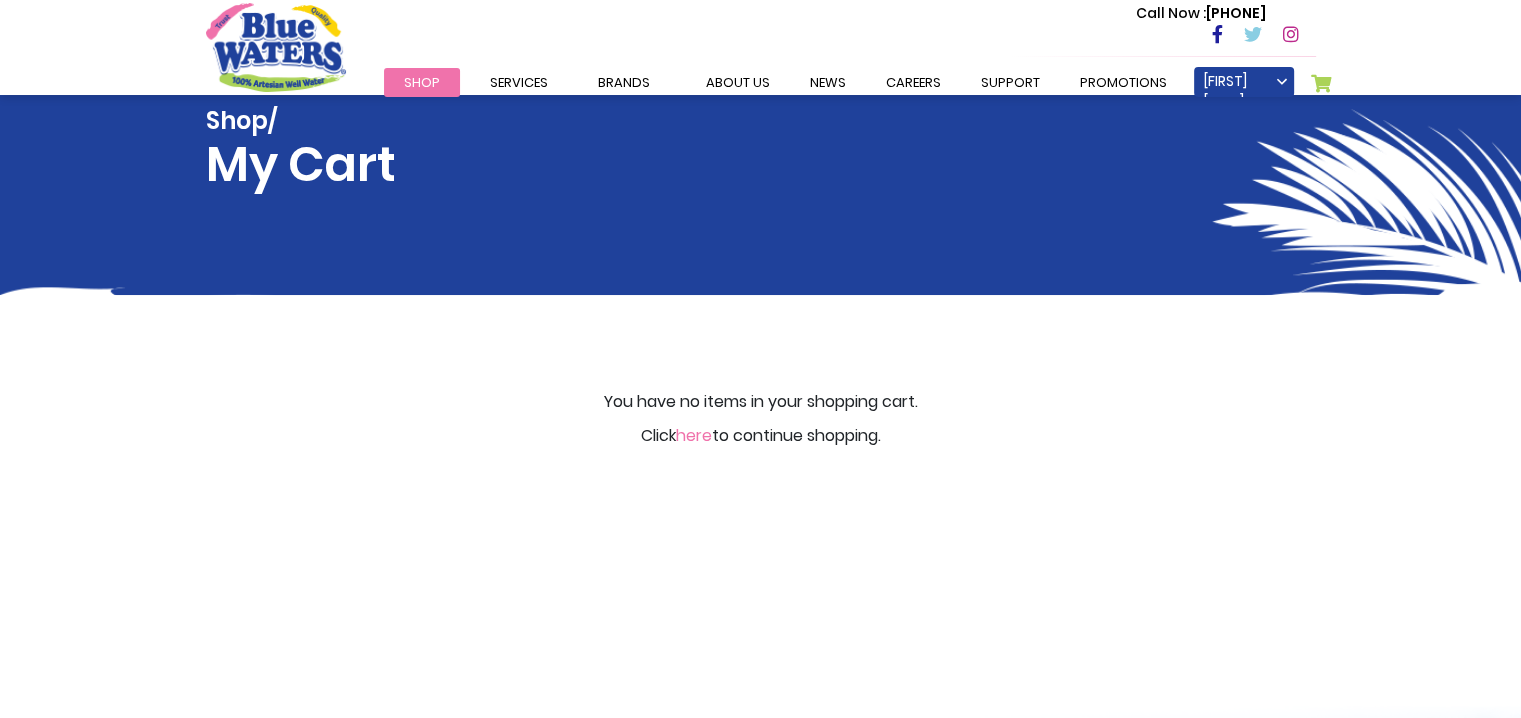 type on "**********" 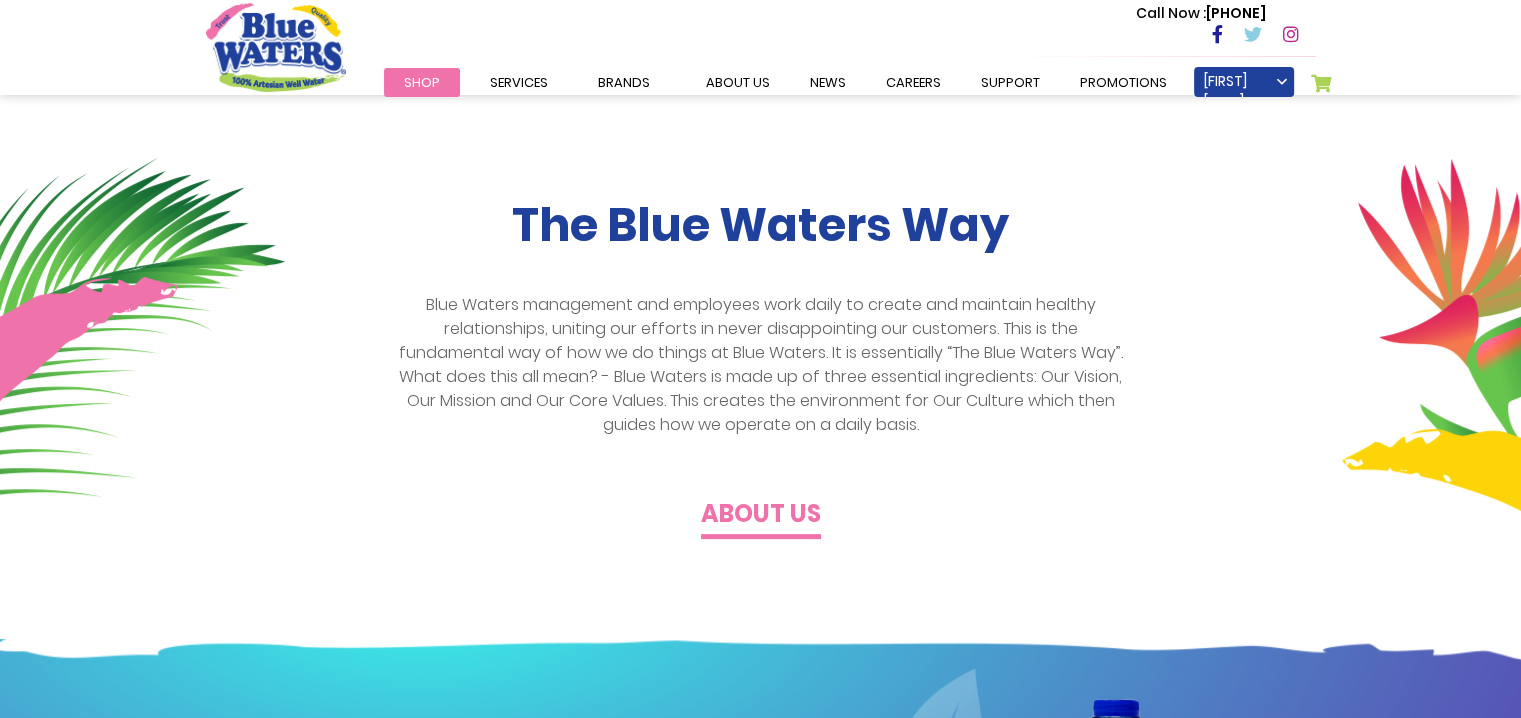 scroll, scrollTop: 500, scrollLeft: 0, axis: vertical 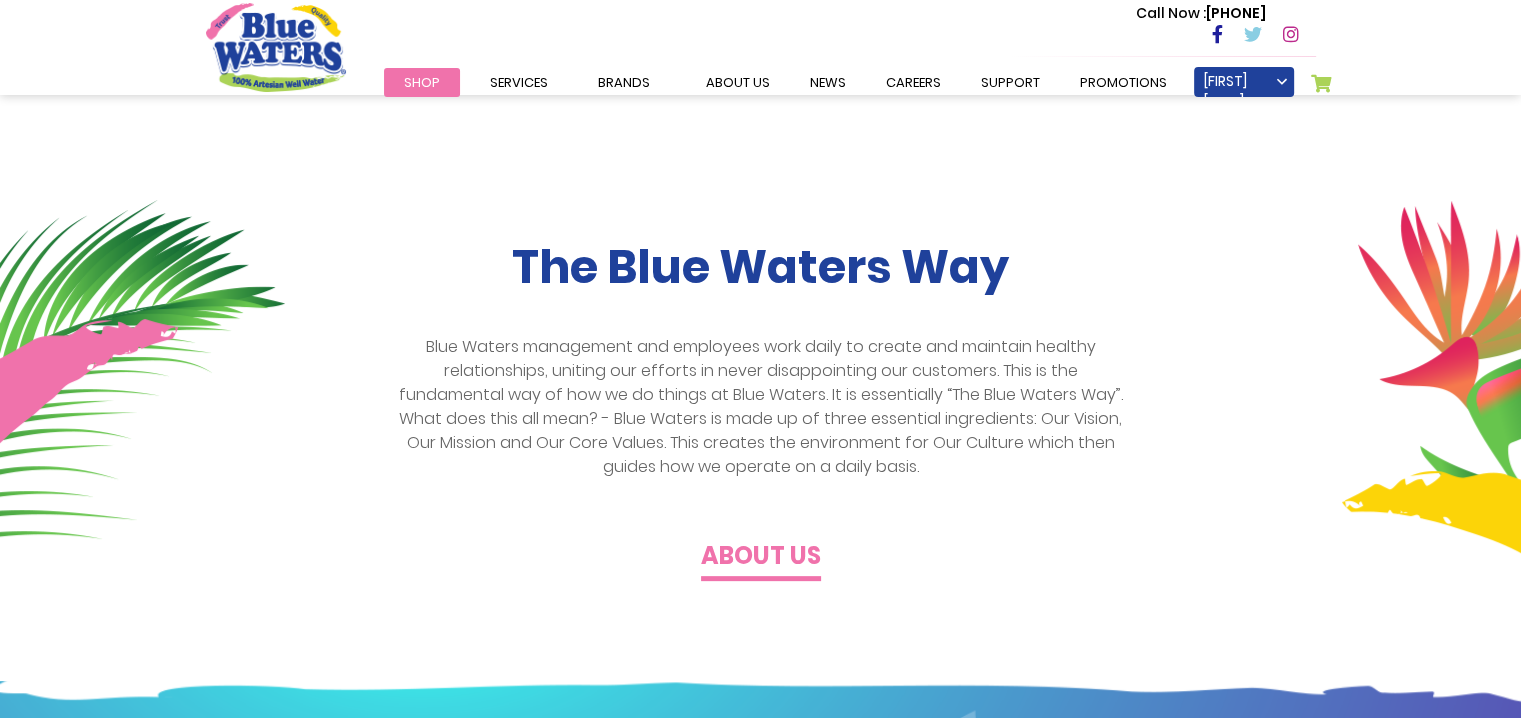 type on "**********" 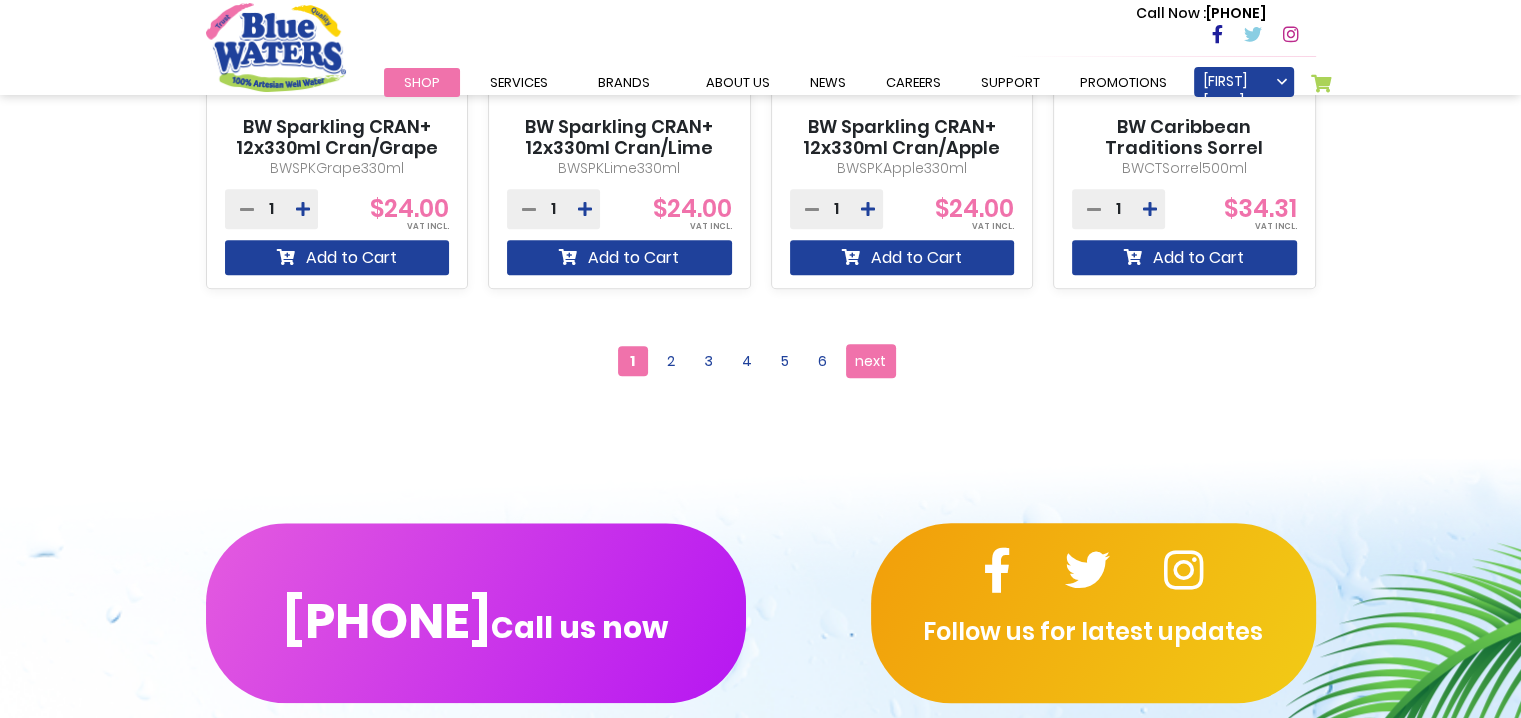 scroll, scrollTop: 2000, scrollLeft: 0, axis: vertical 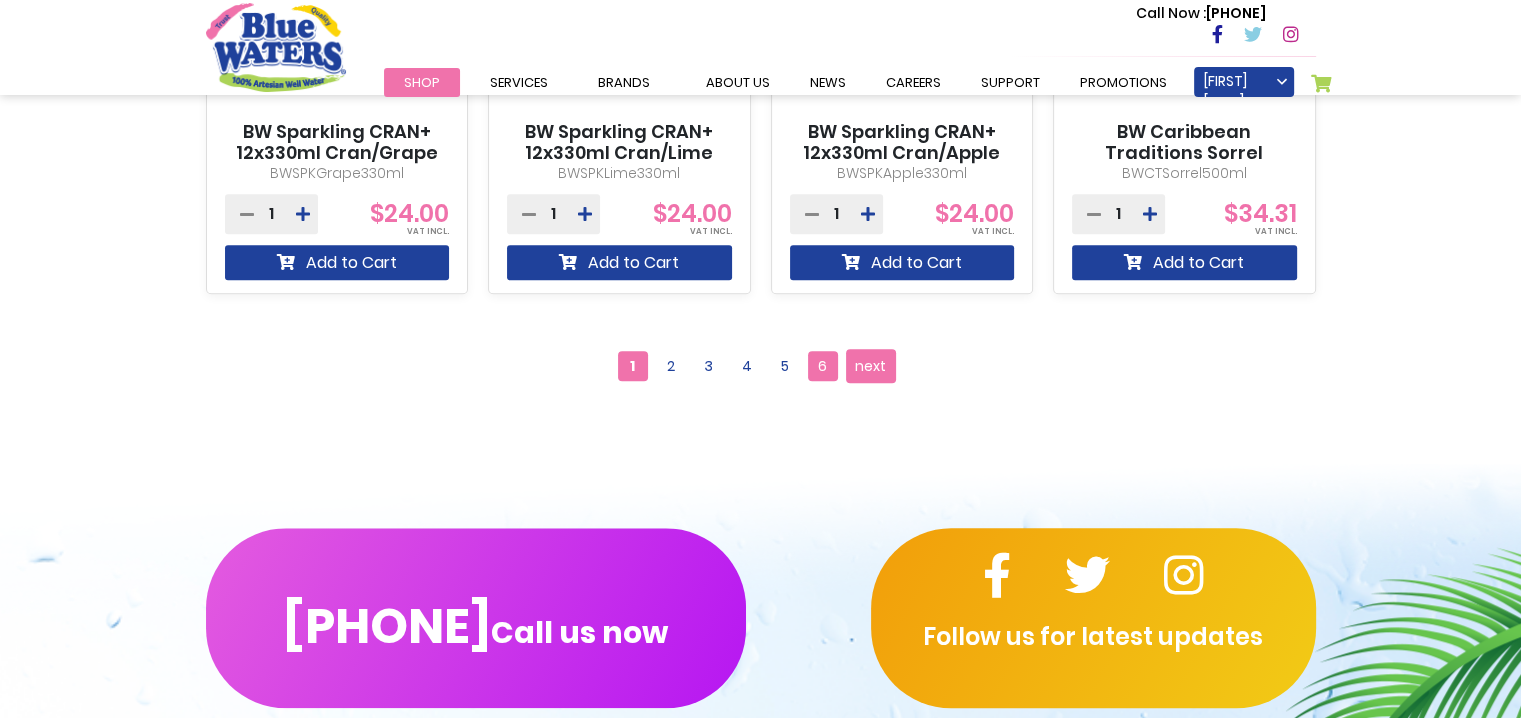 type on "**********" 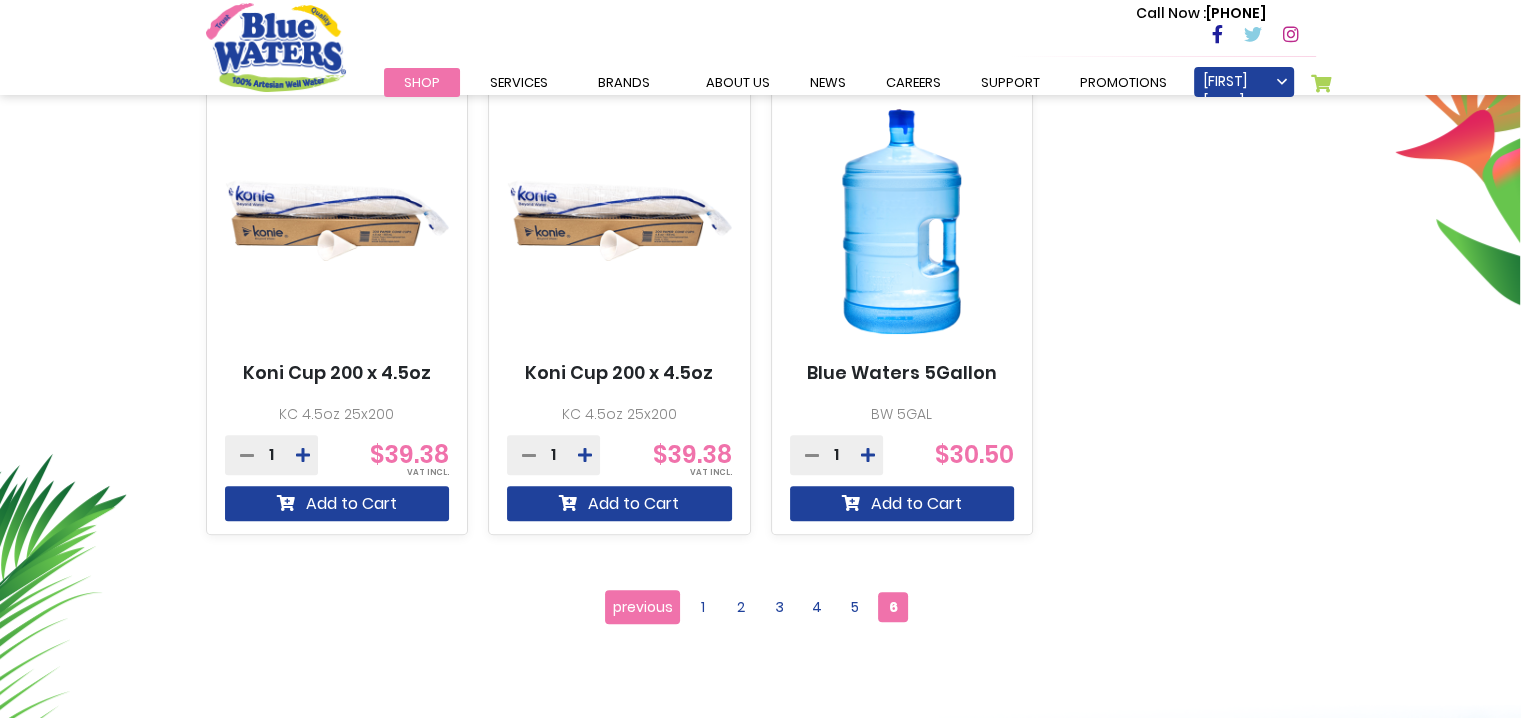 scroll, scrollTop: 900, scrollLeft: 0, axis: vertical 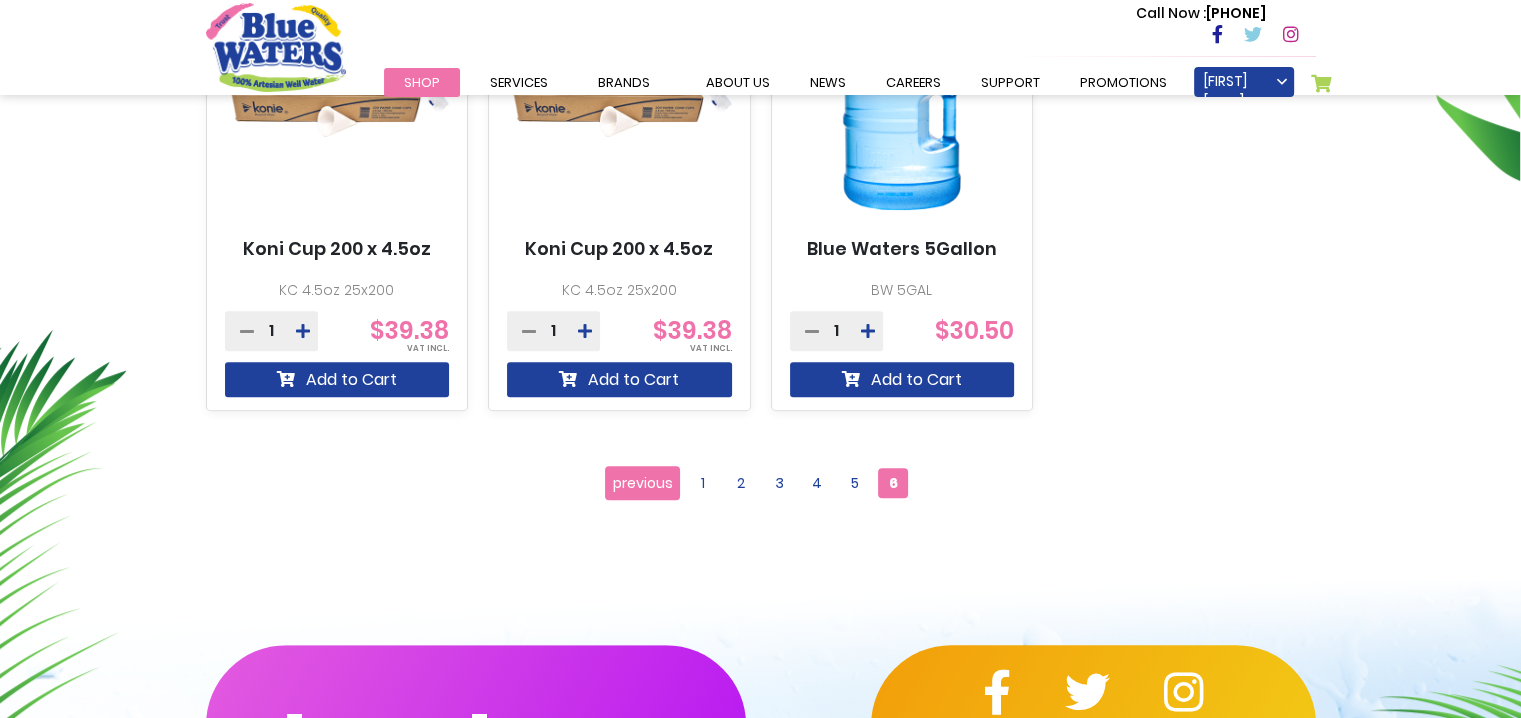 type on "**********" 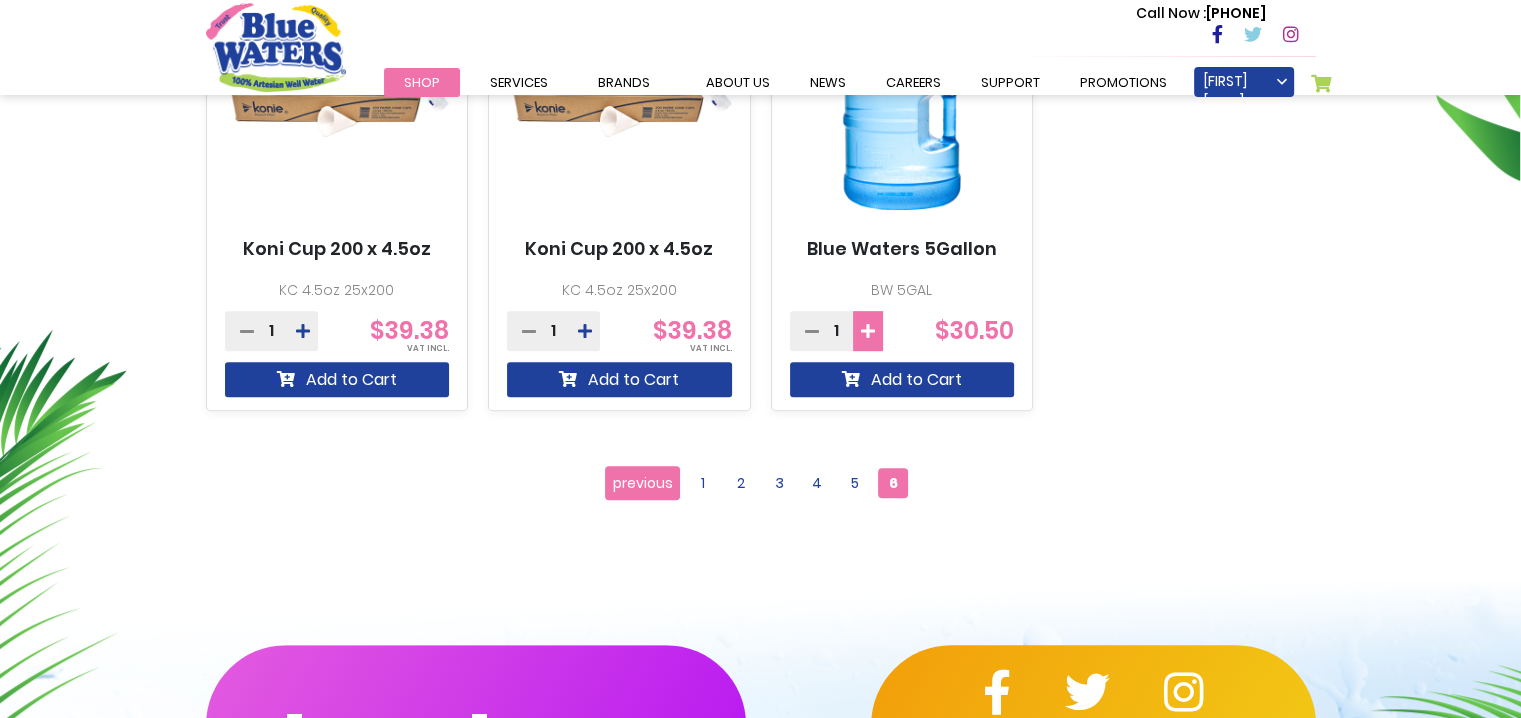 click at bounding box center (868, 331) 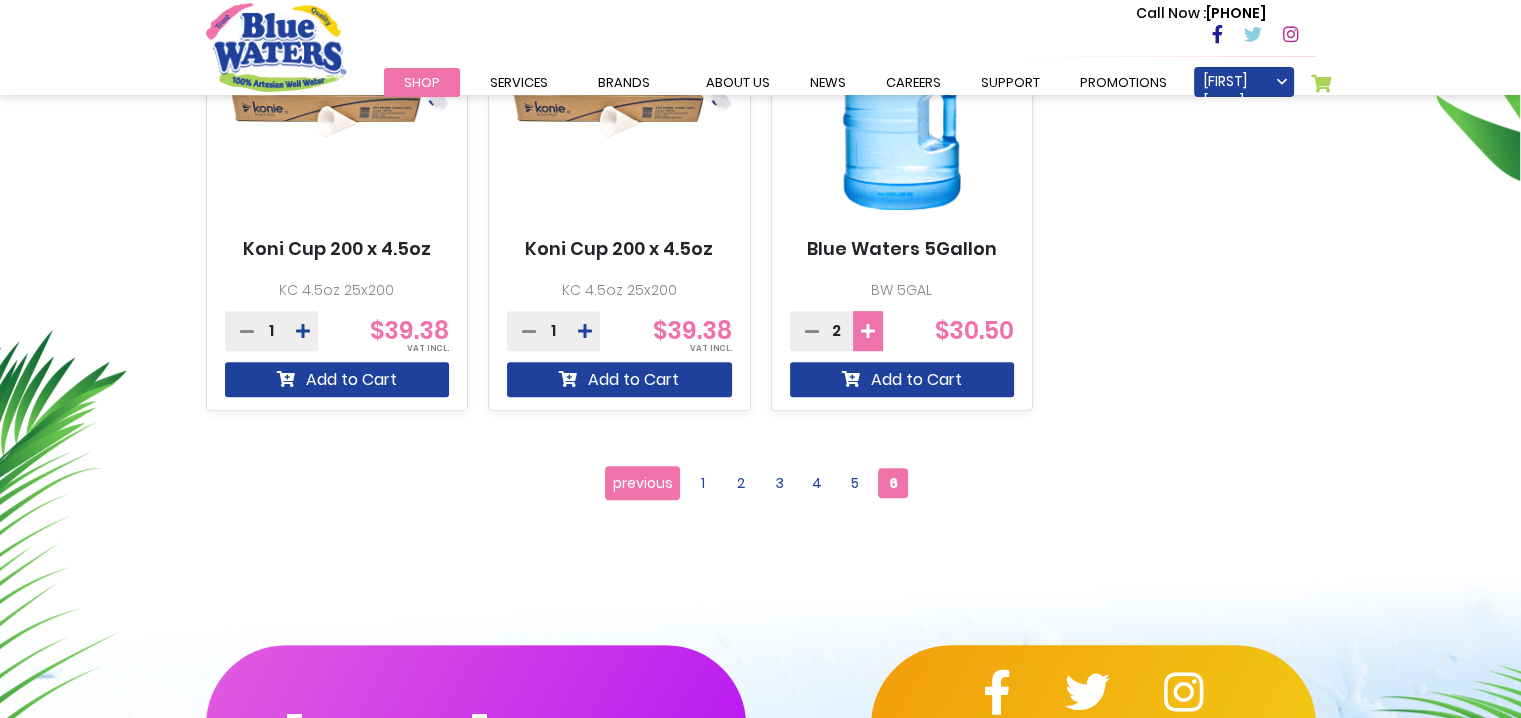 click at bounding box center (868, 331) 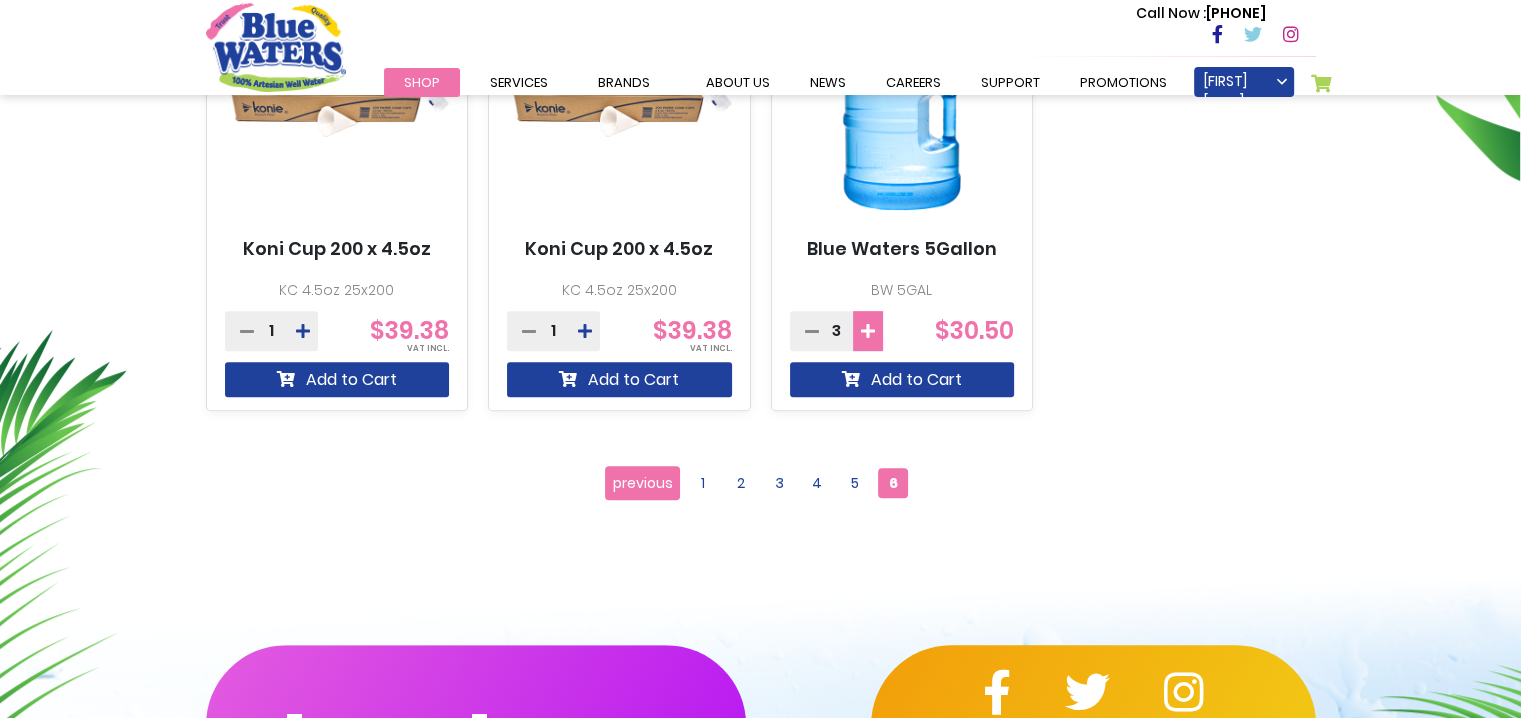 click at bounding box center (868, 331) 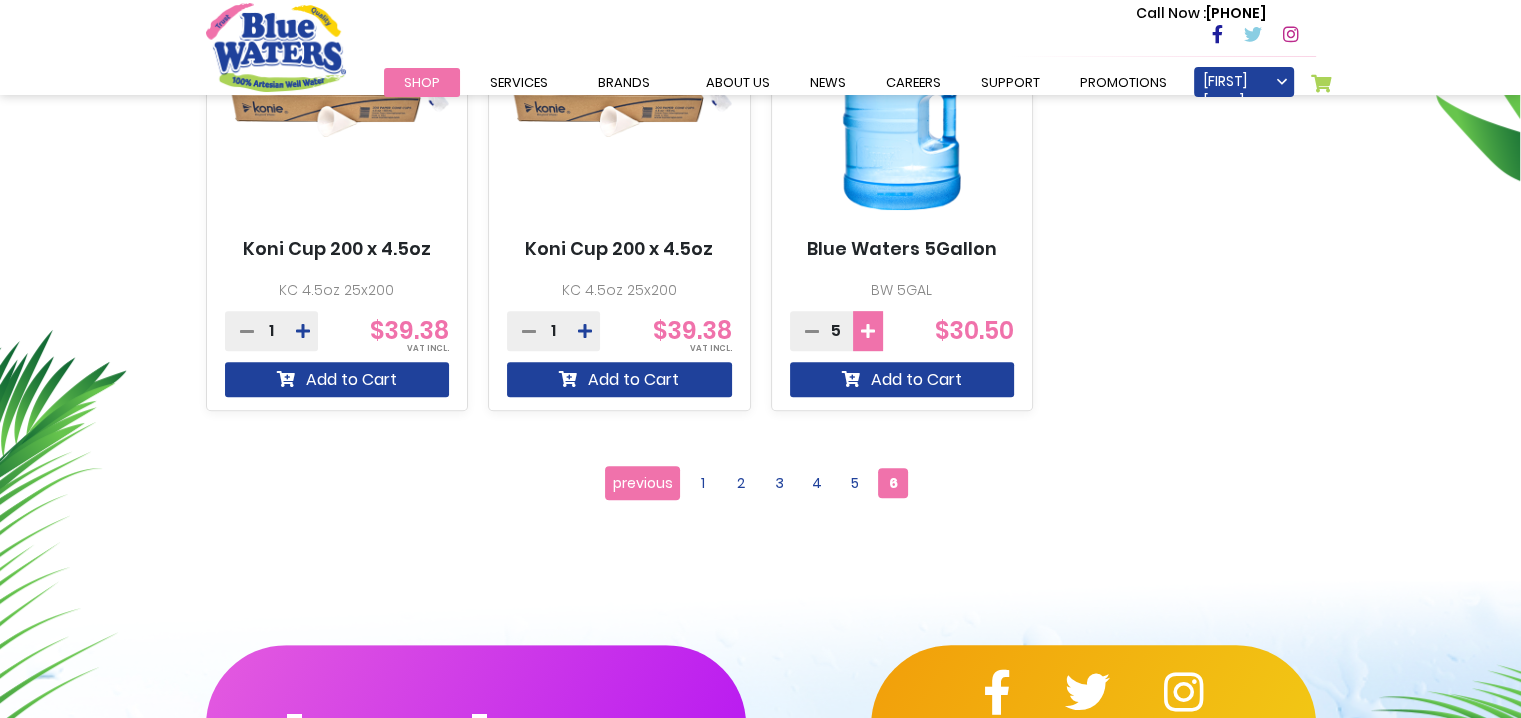 click at bounding box center (868, 331) 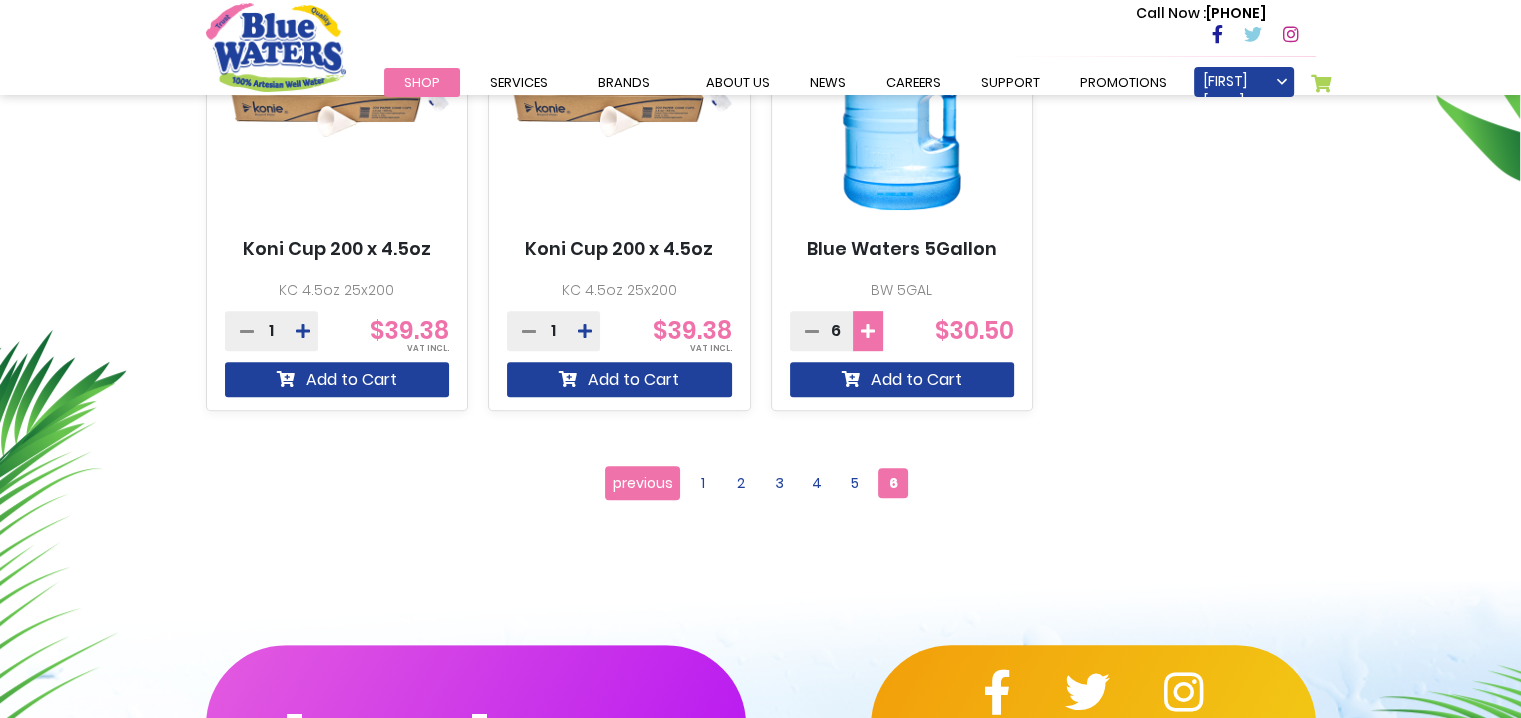 click at bounding box center [868, 331] 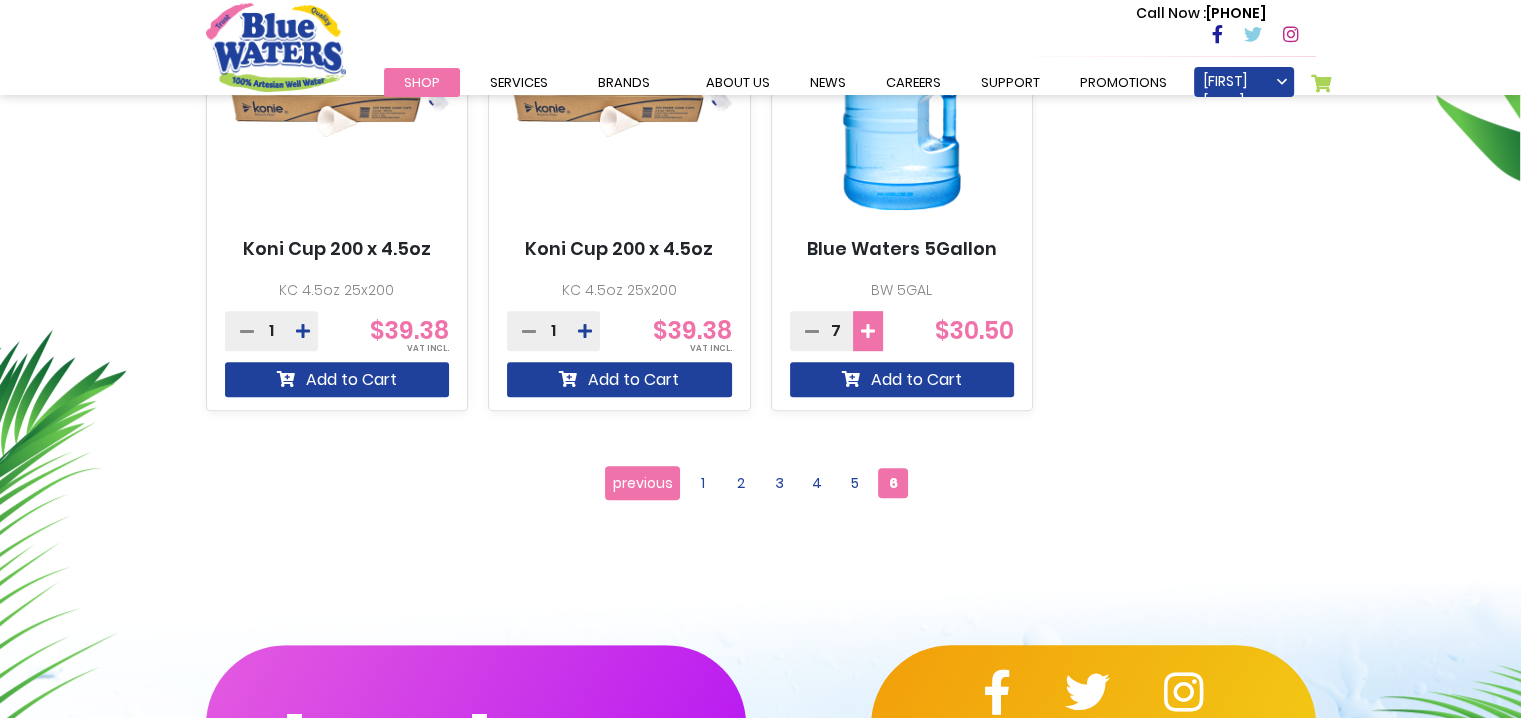 click at bounding box center (868, 331) 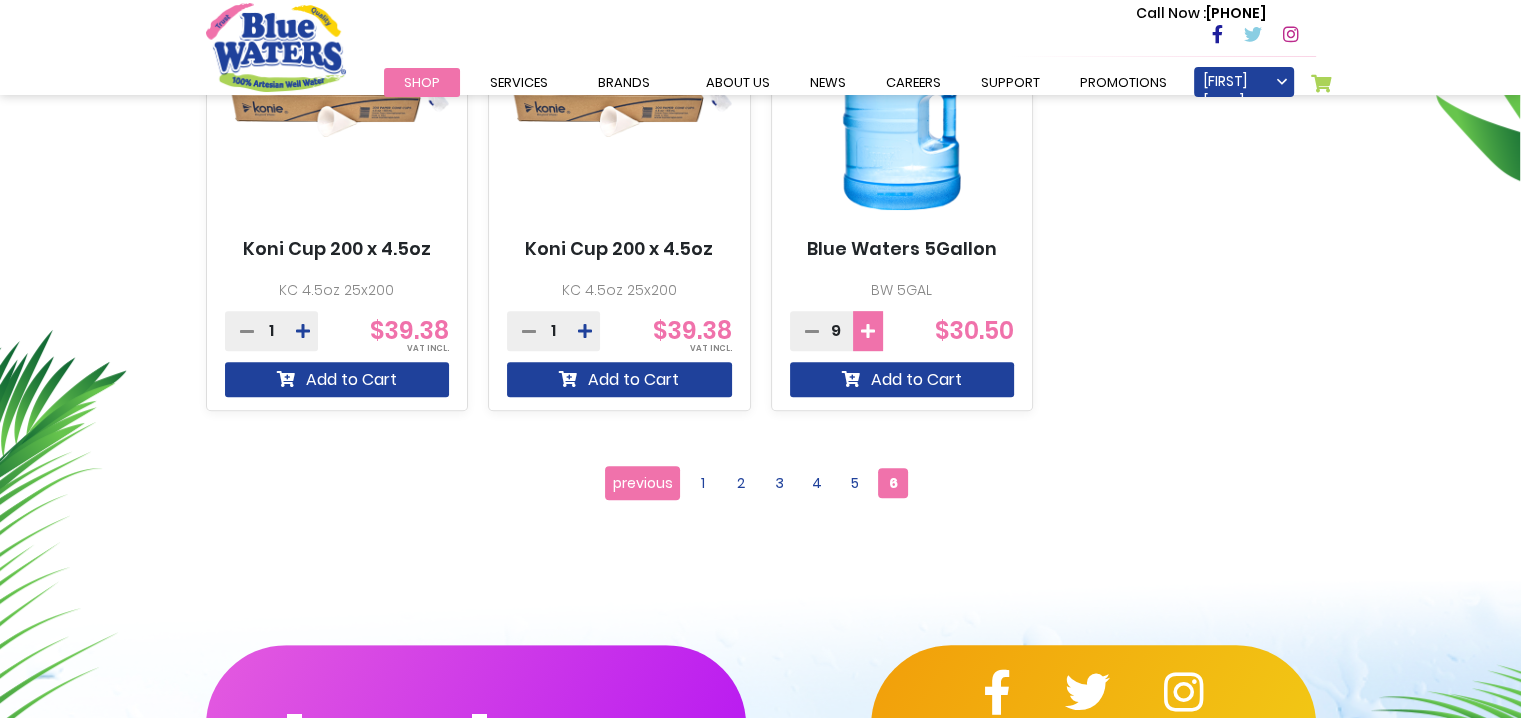 click at bounding box center (868, 331) 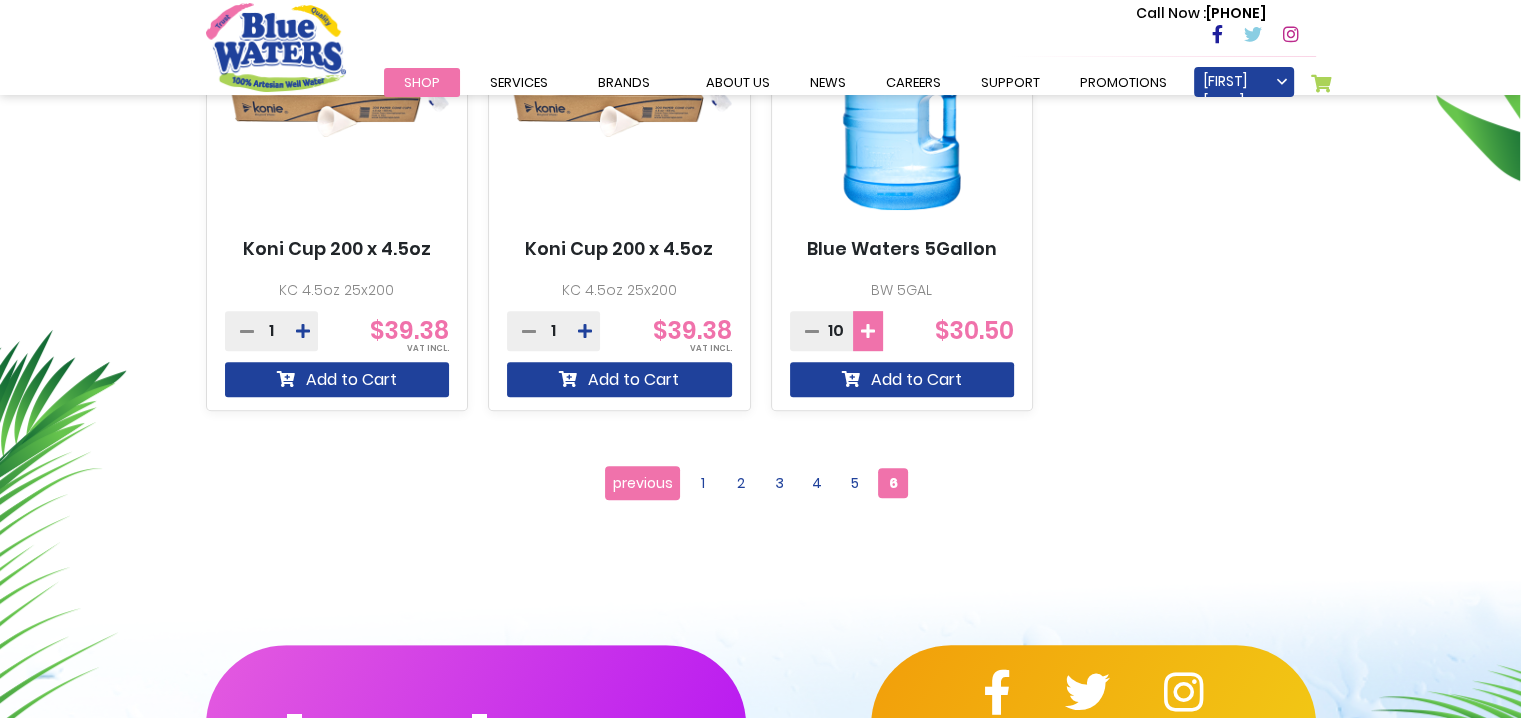 click at bounding box center (868, 331) 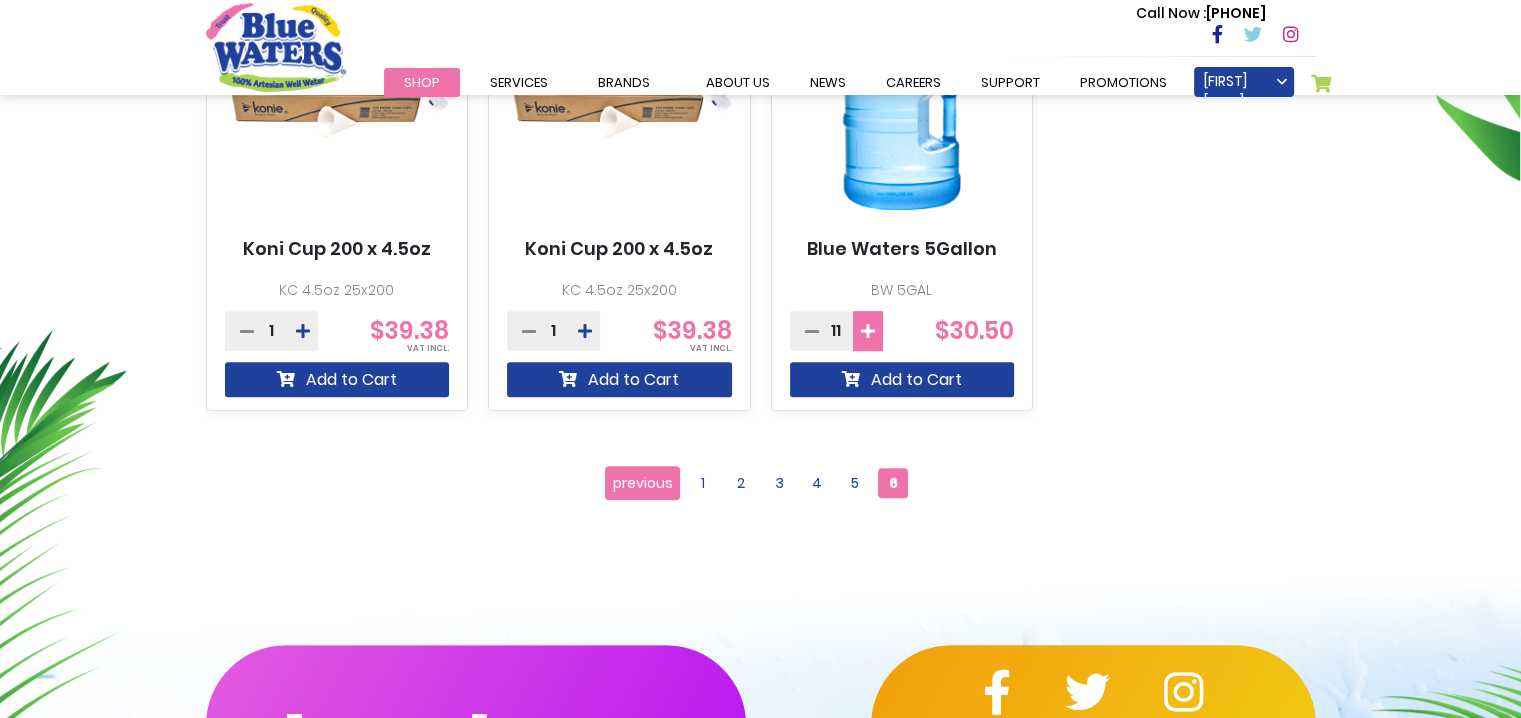 click at bounding box center [868, 331] 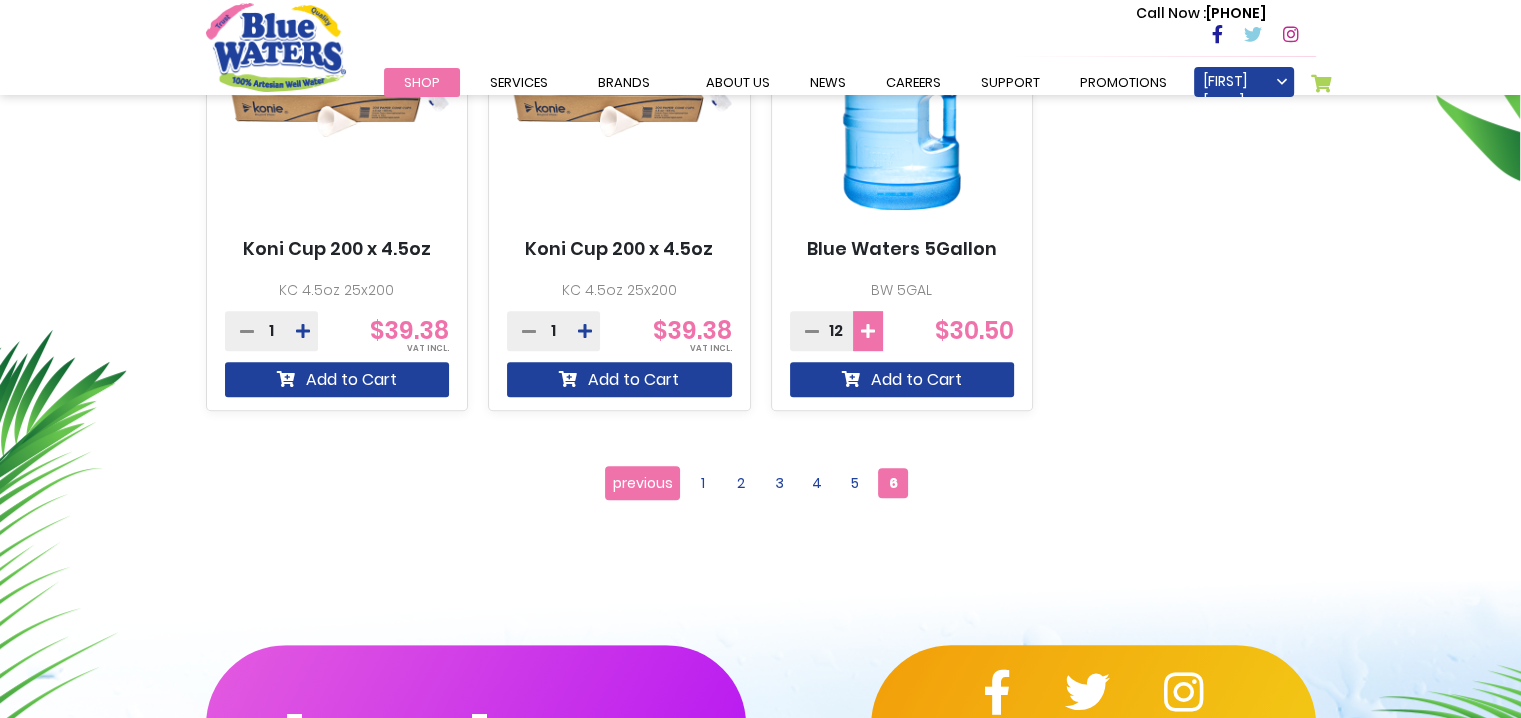 click at bounding box center (868, 331) 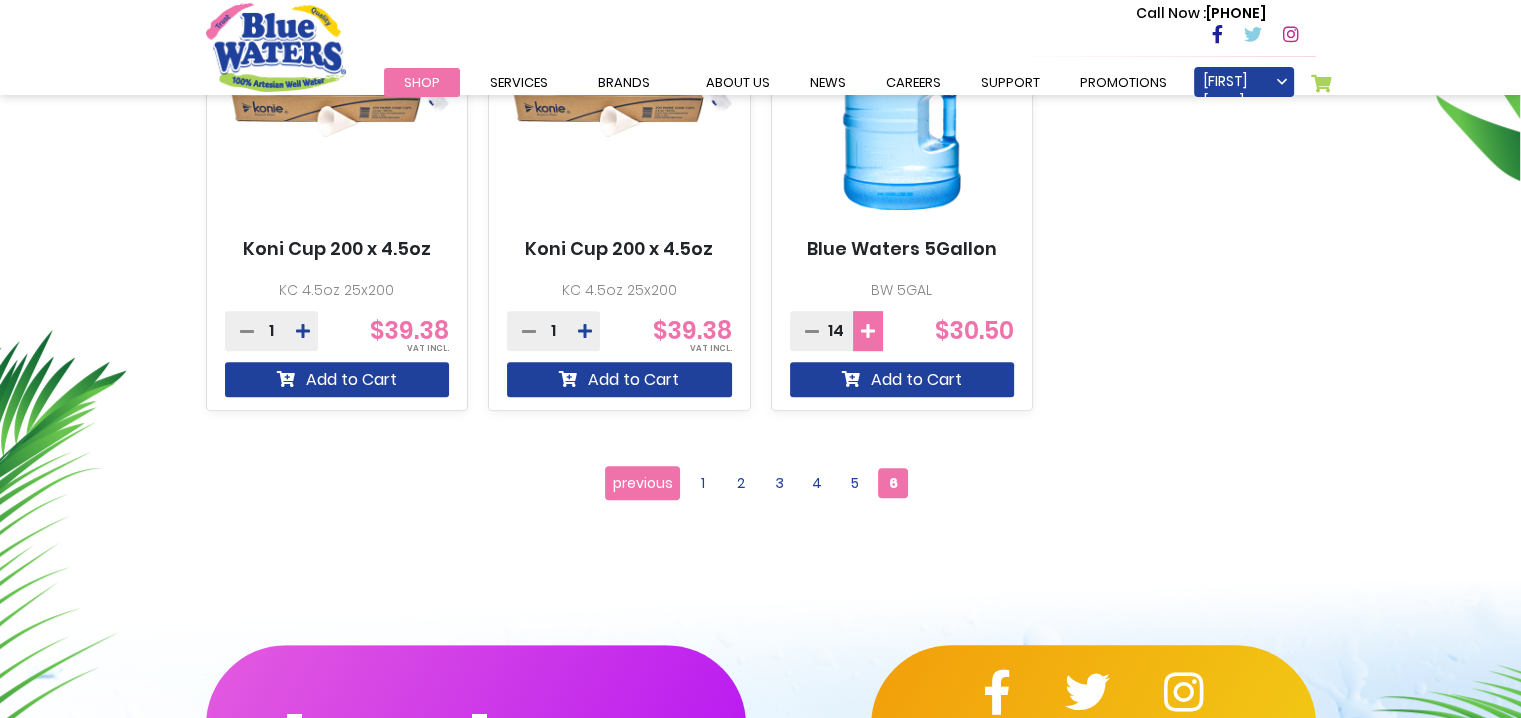 click at bounding box center (868, 331) 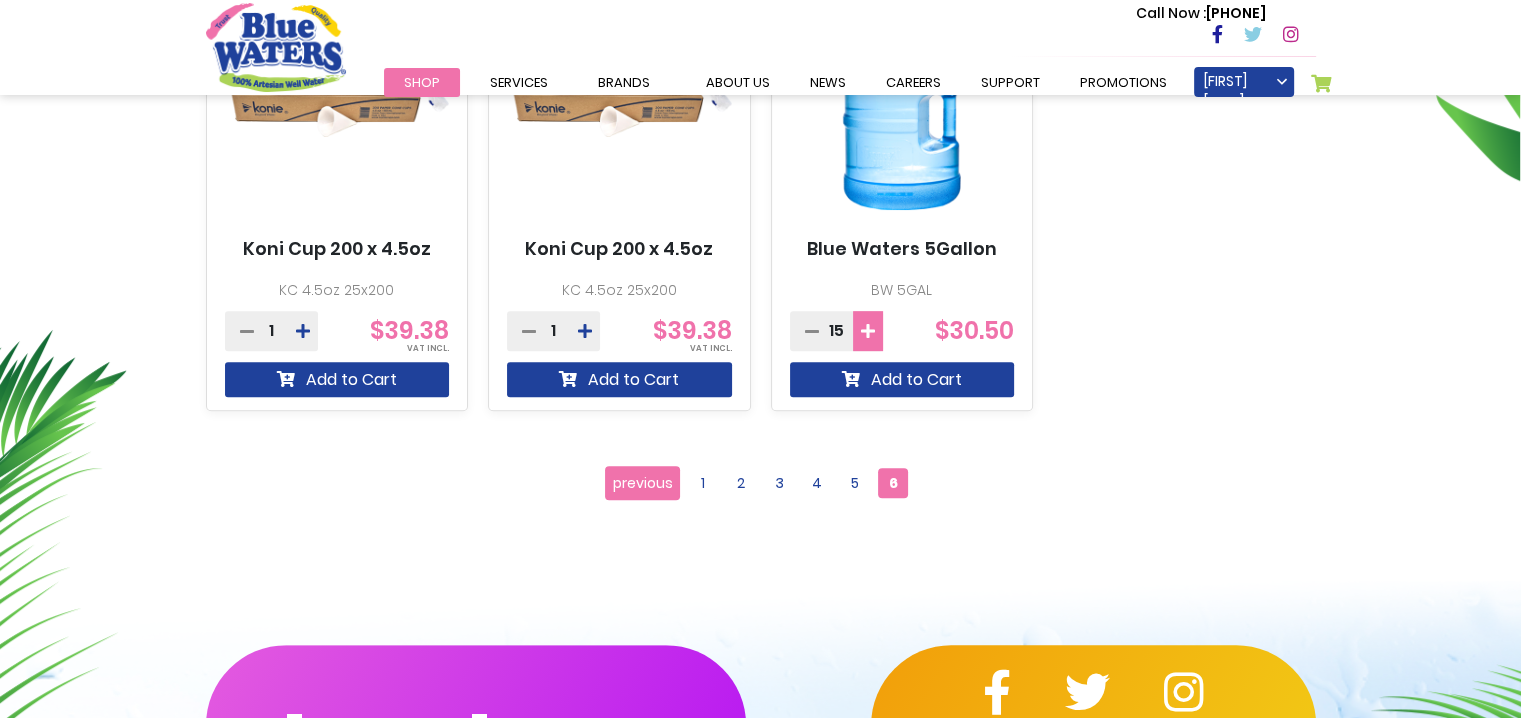 click at bounding box center (868, 331) 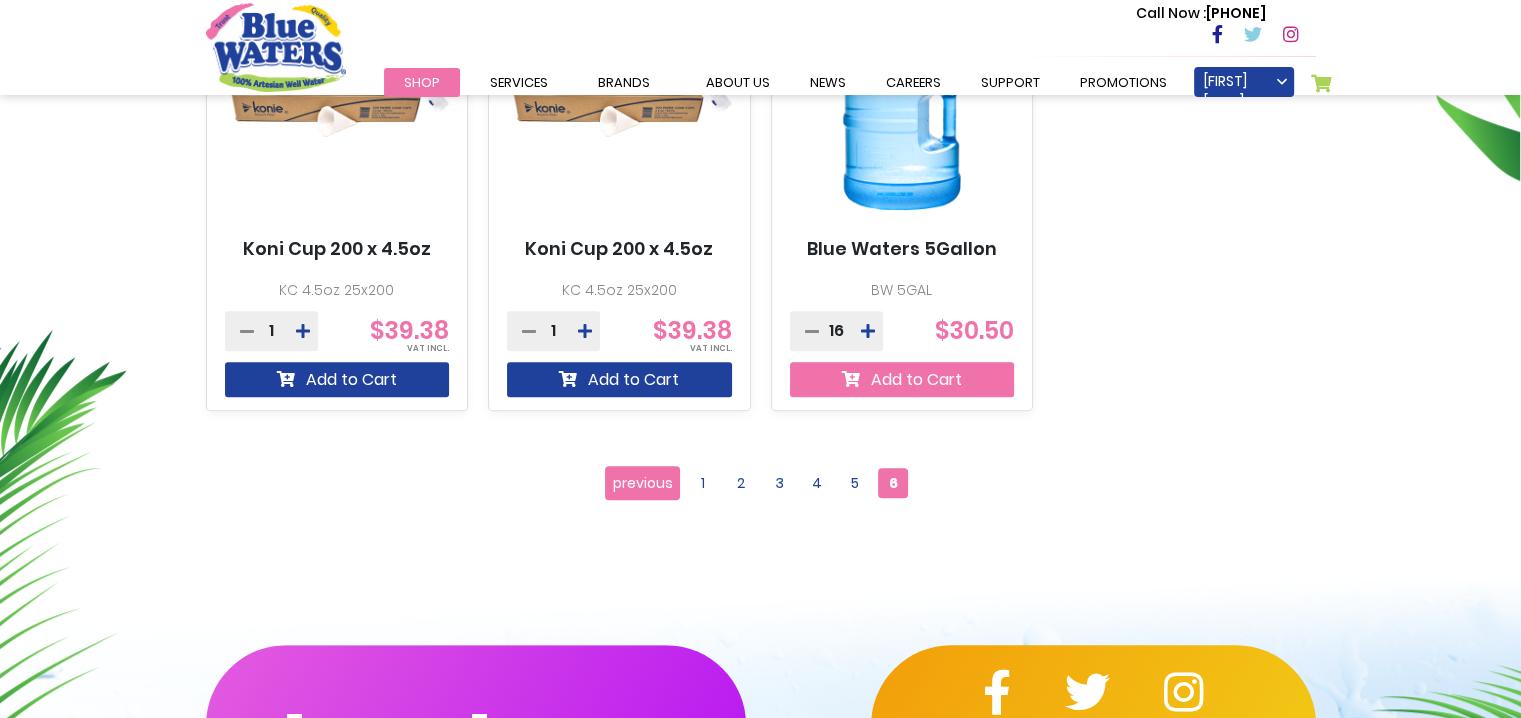 click on "Add to Cart" at bounding box center (902, 379) 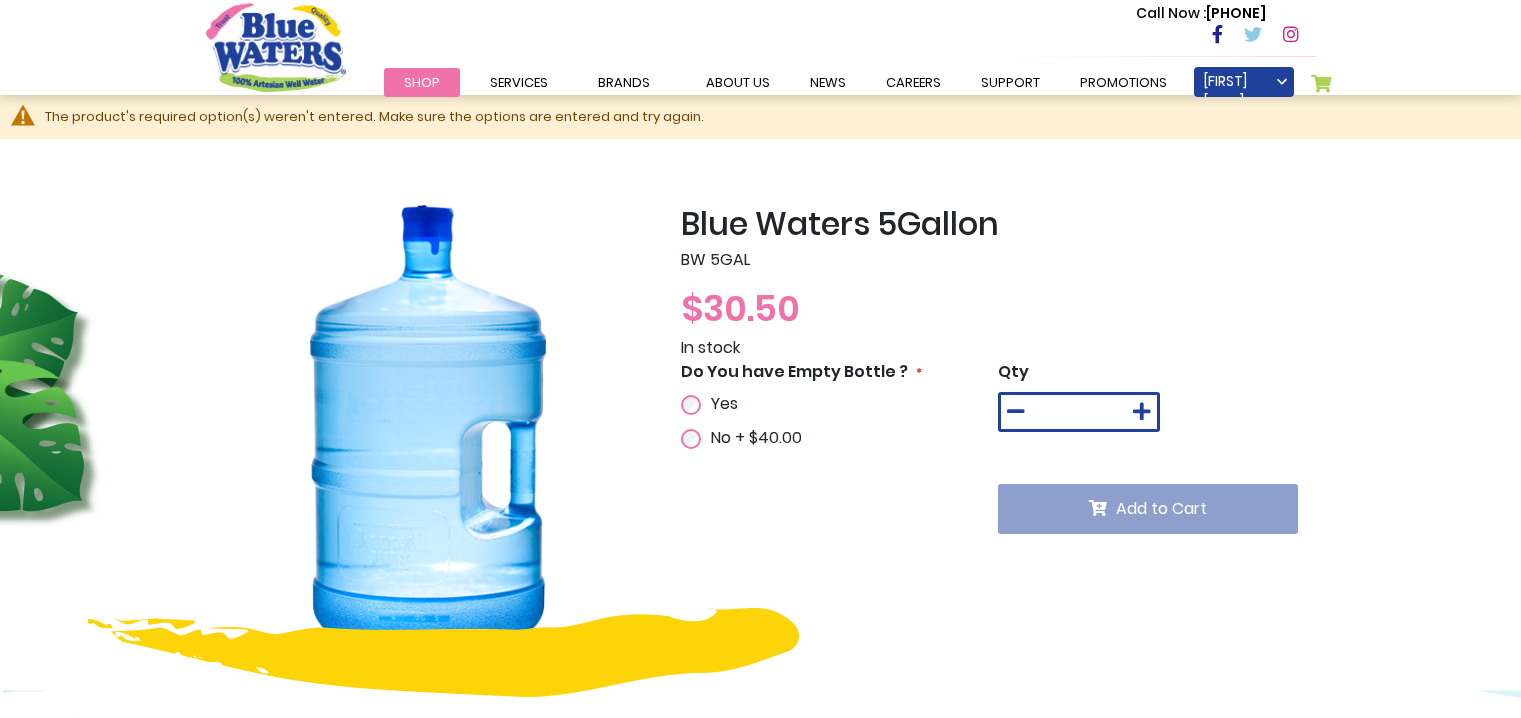 scroll, scrollTop: 0, scrollLeft: 0, axis: both 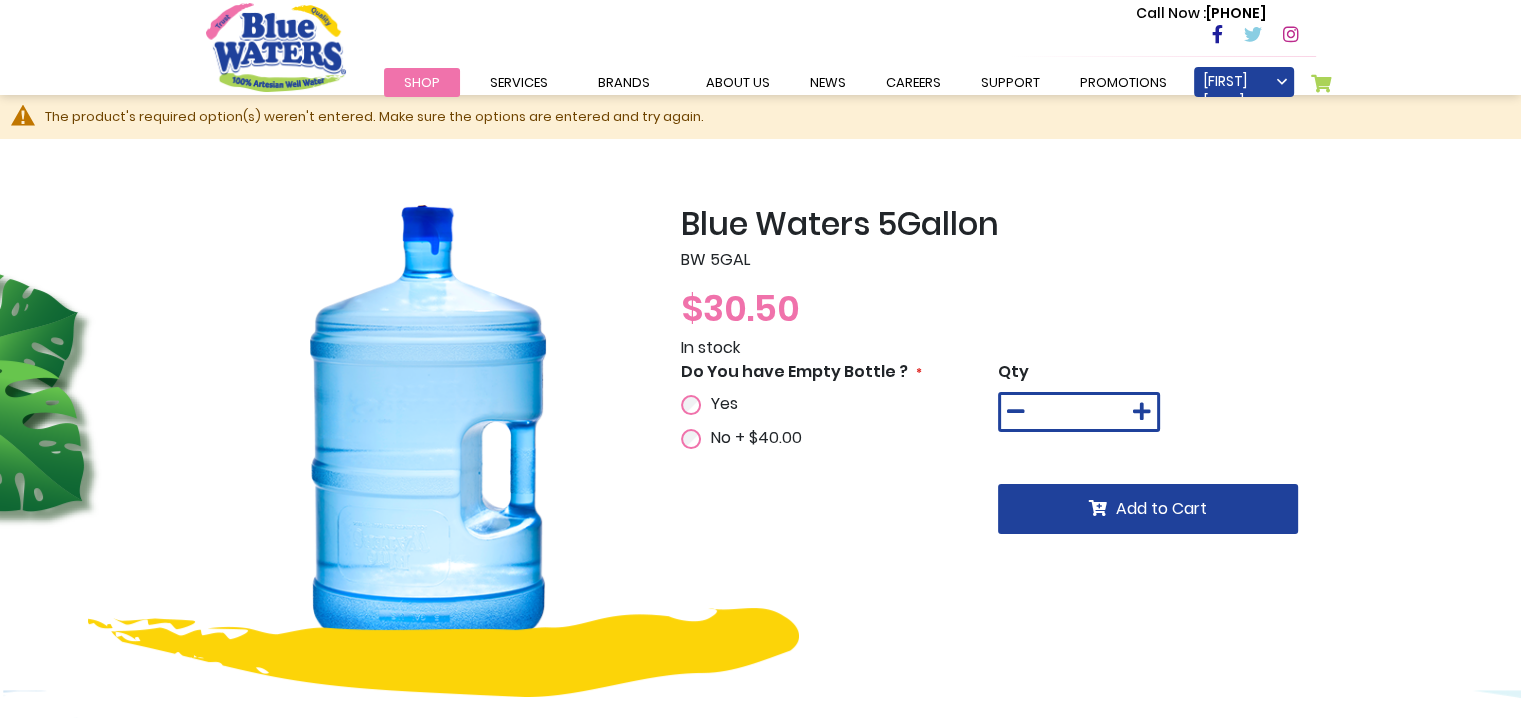 type on "**********" 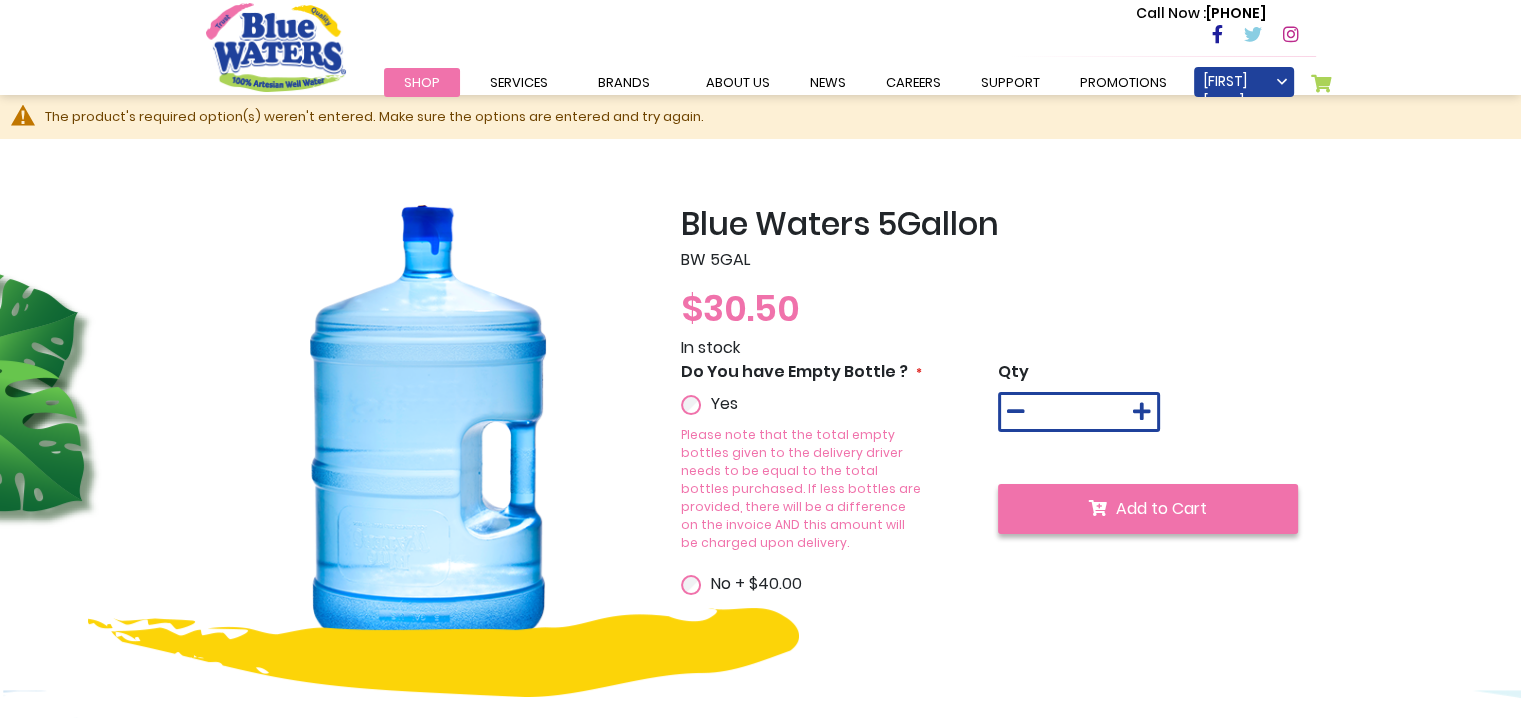 click on "Add to Cart" at bounding box center [1161, 508] 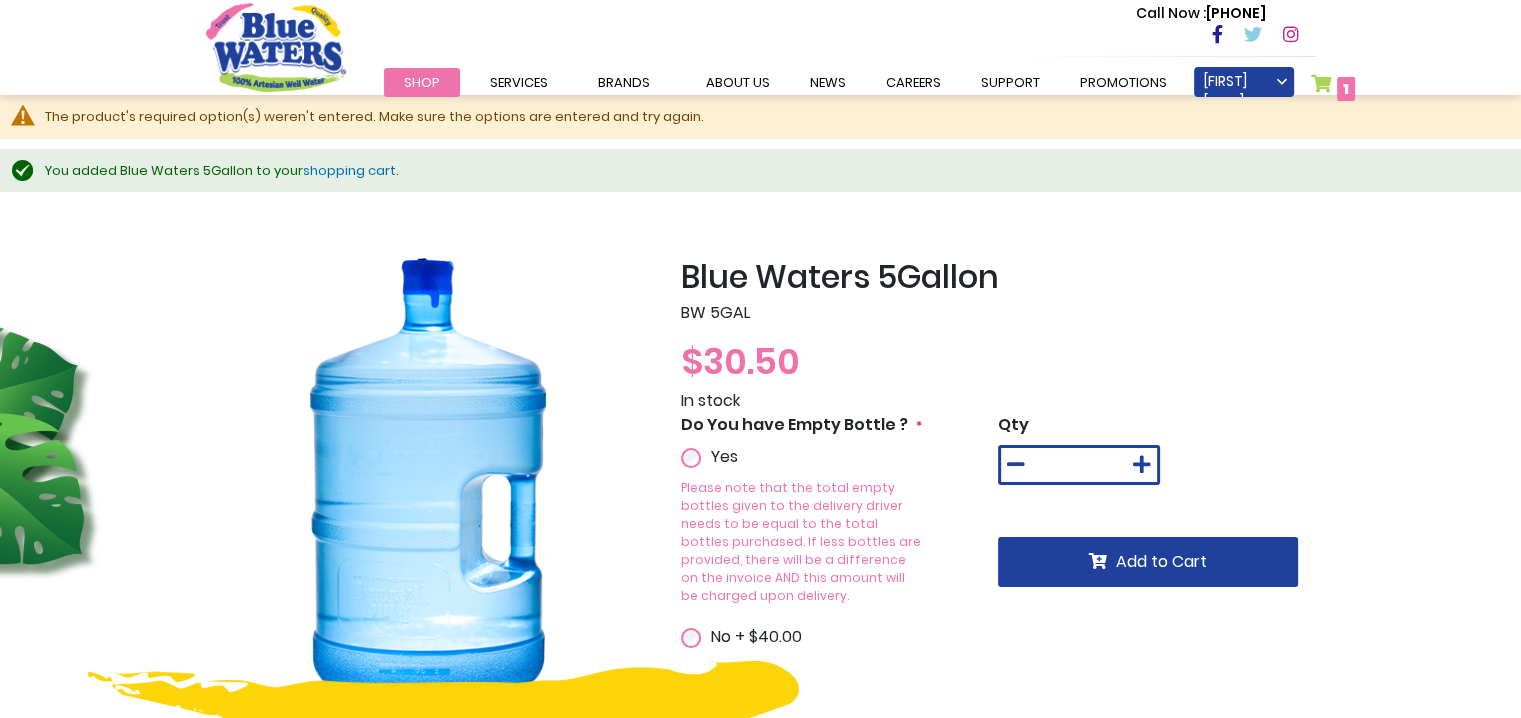 click on "My Cart
1
1
items" at bounding box center [1333, 88] 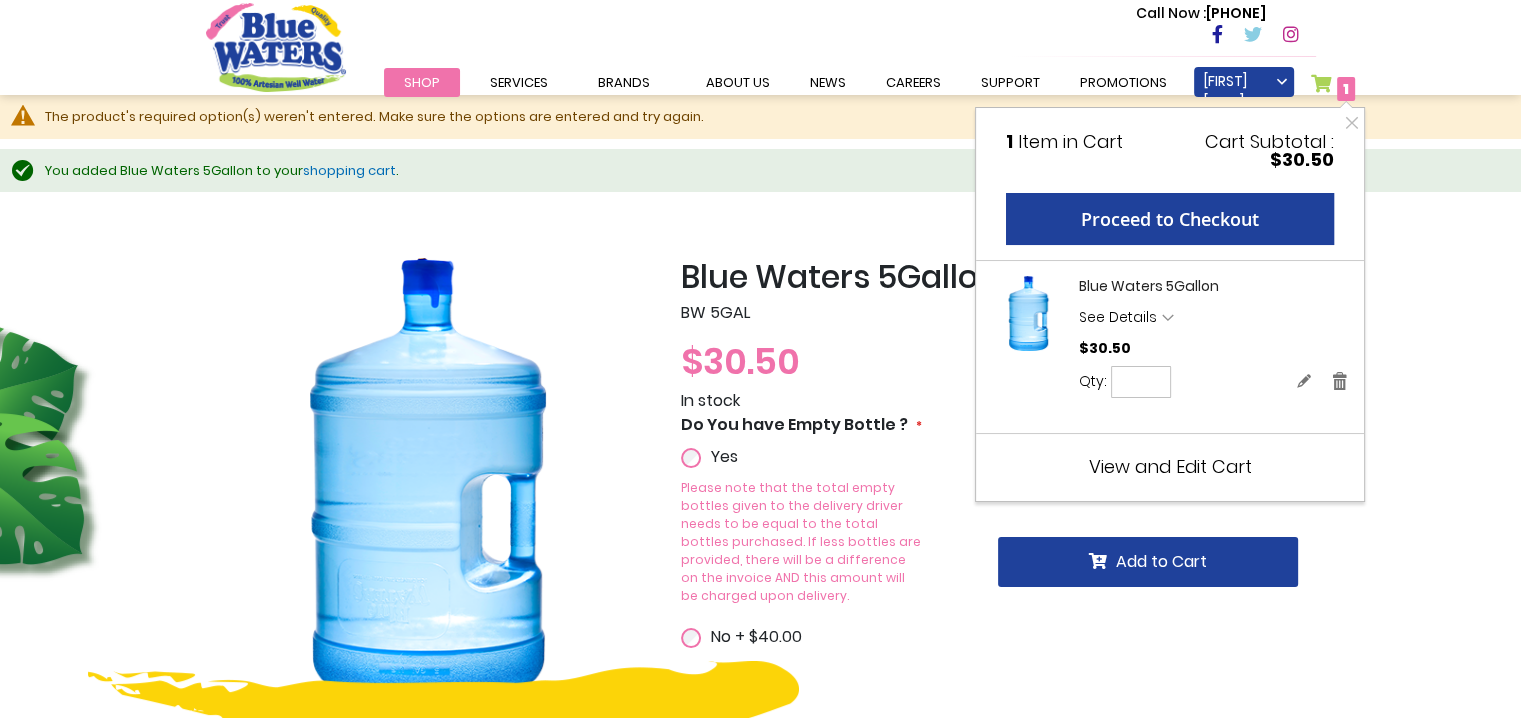click on "View and Edit Cart" at bounding box center [1170, 466] 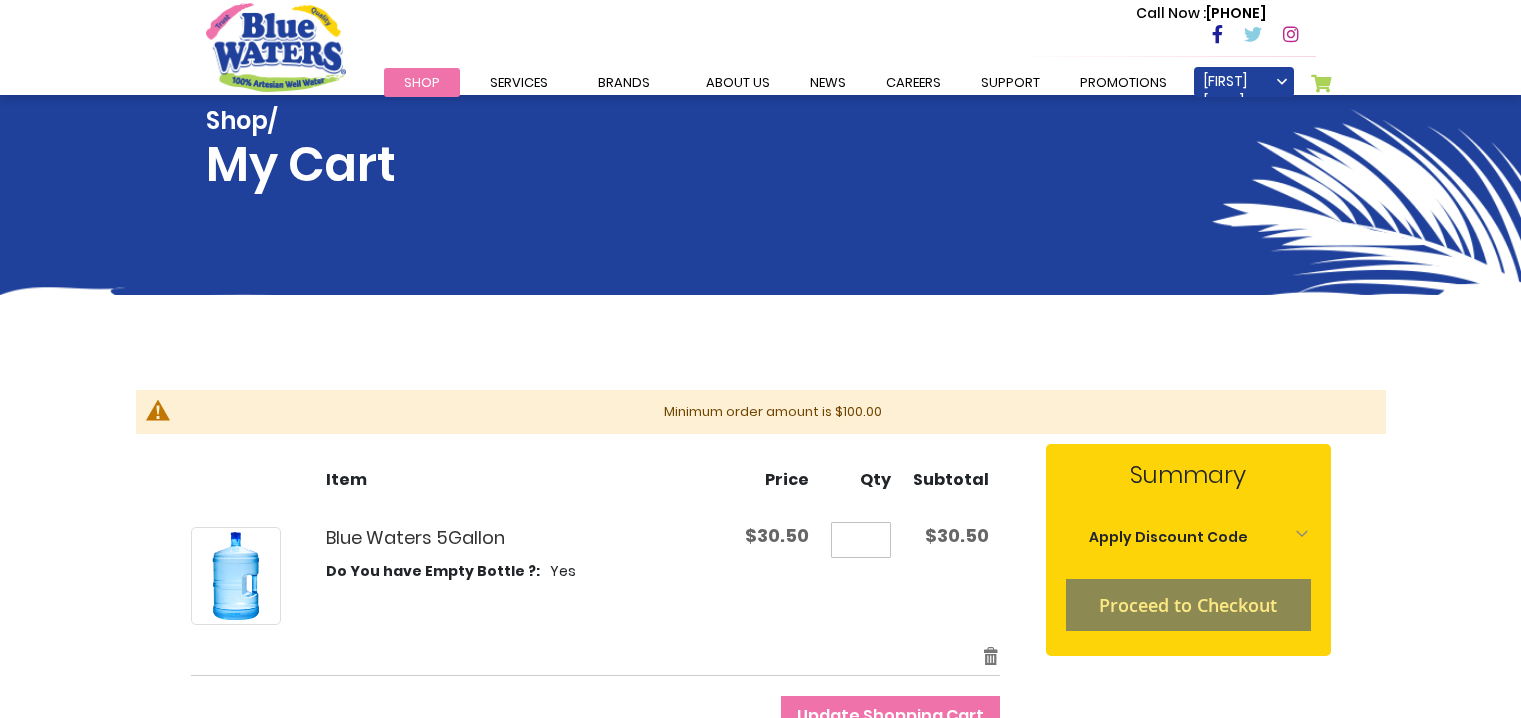 scroll, scrollTop: 0, scrollLeft: 0, axis: both 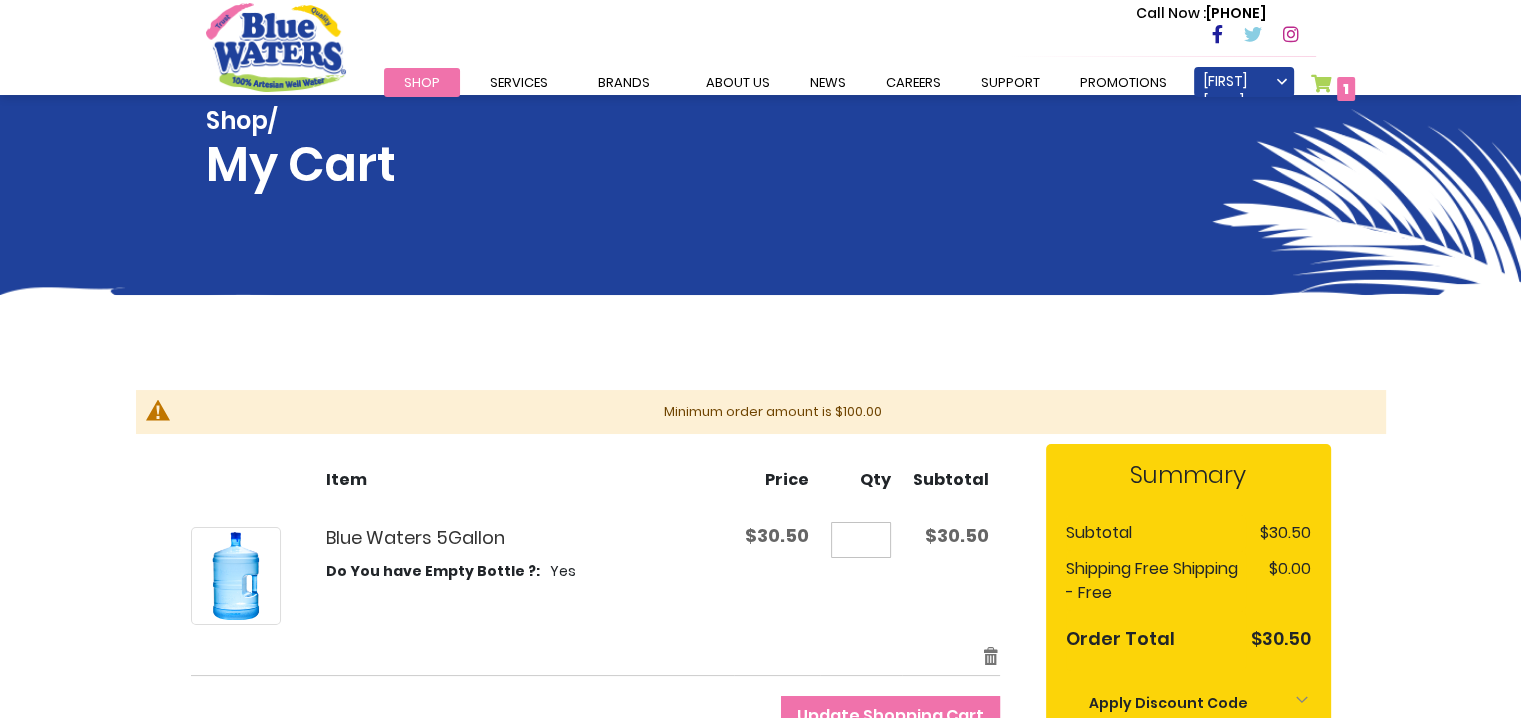 type on "**********" 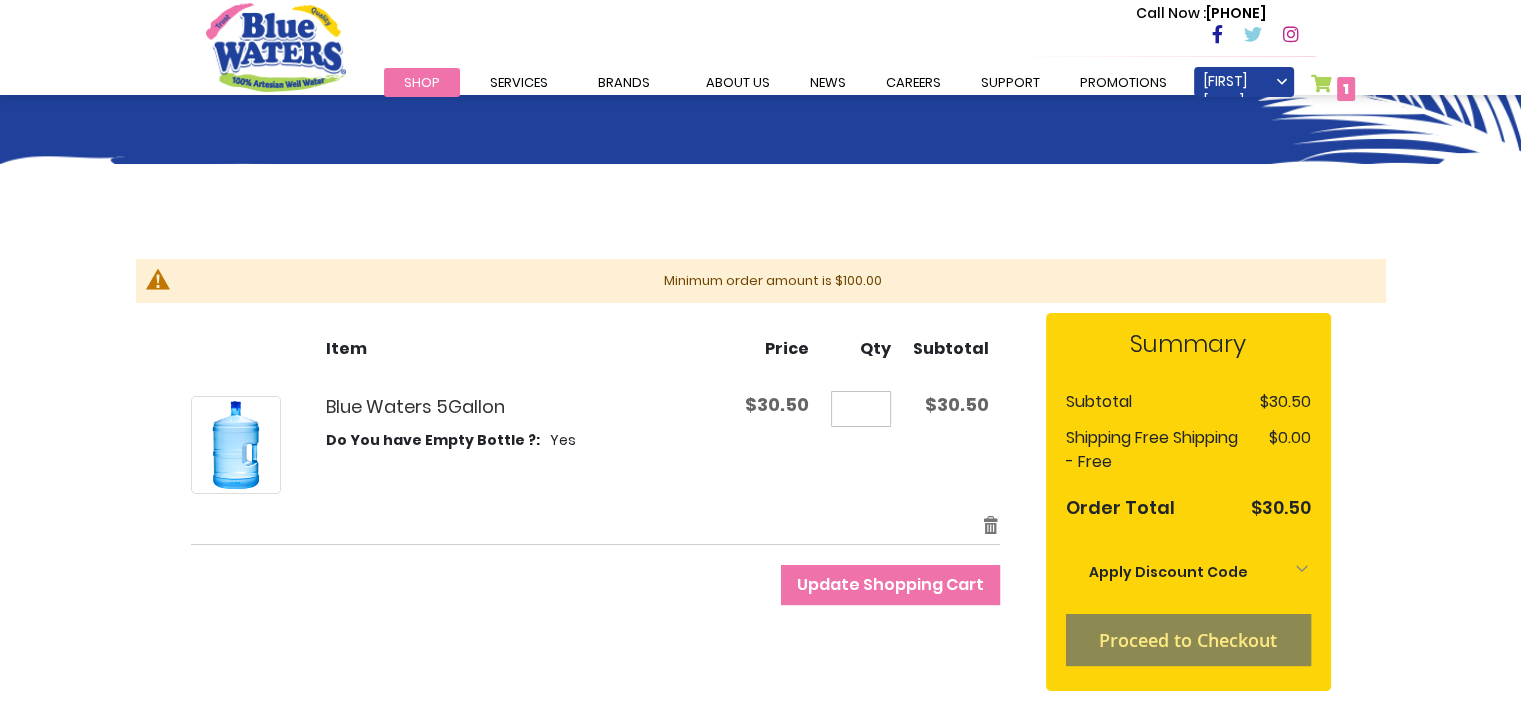 scroll, scrollTop: 200, scrollLeft: 0, axis: vertical 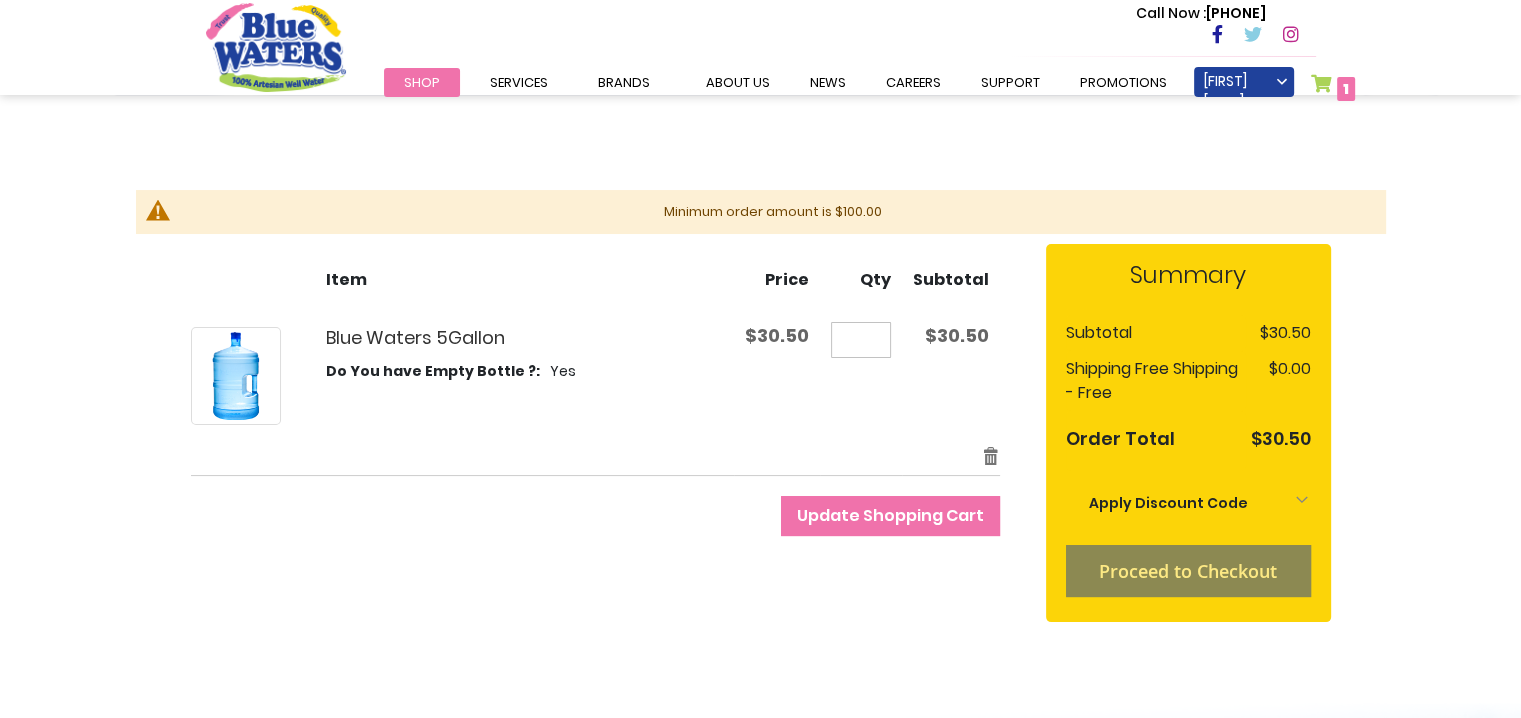 type on "**" 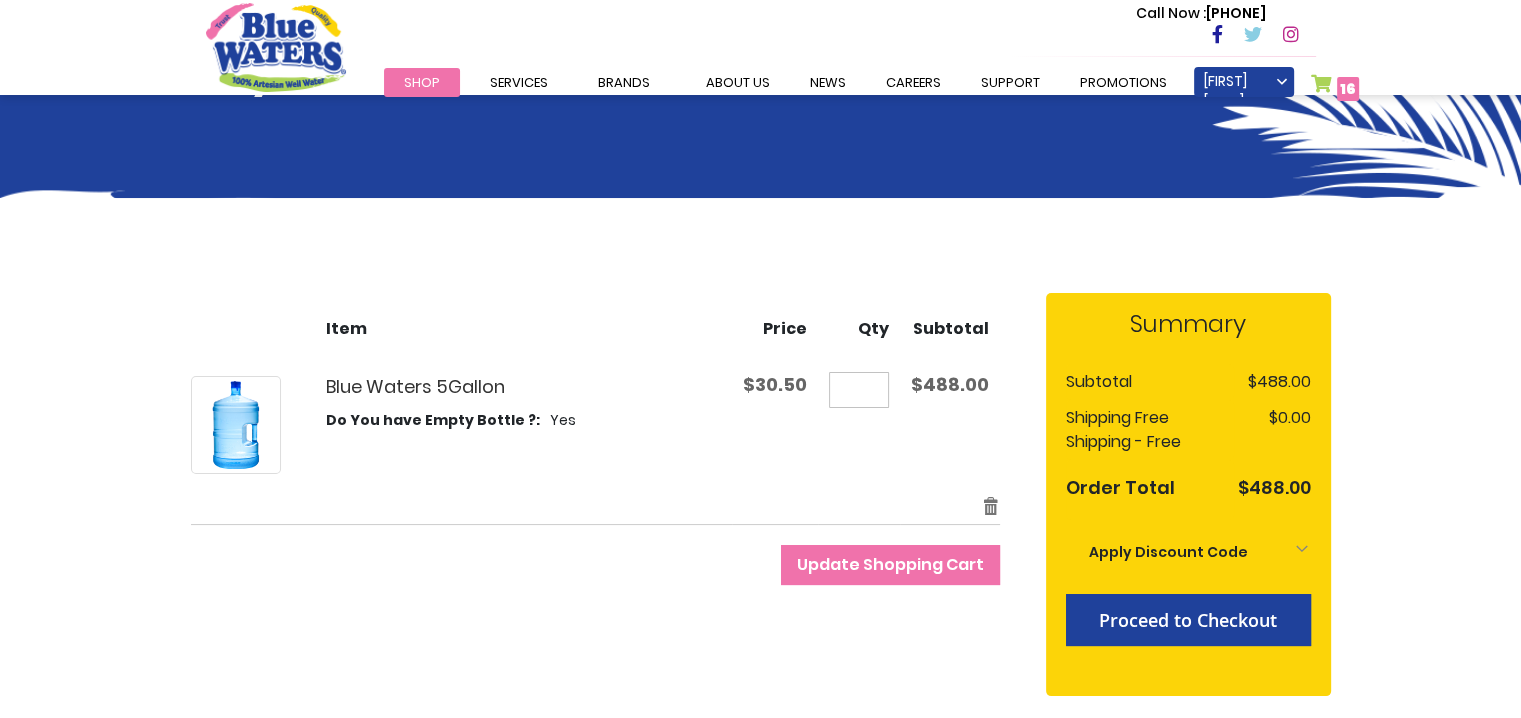 scroll, scrollTop: 100, scrollLeft: 0, axis: vertical 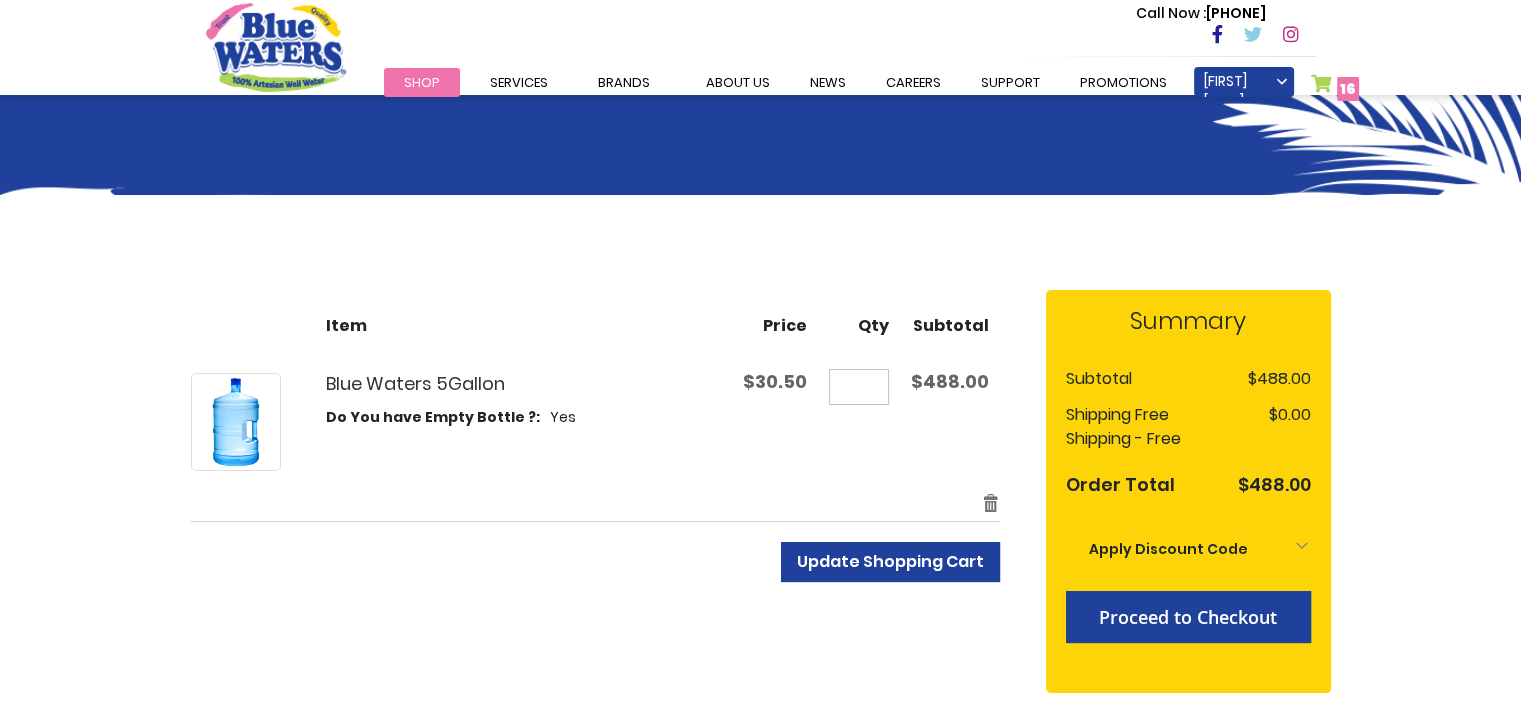 type on "**********" 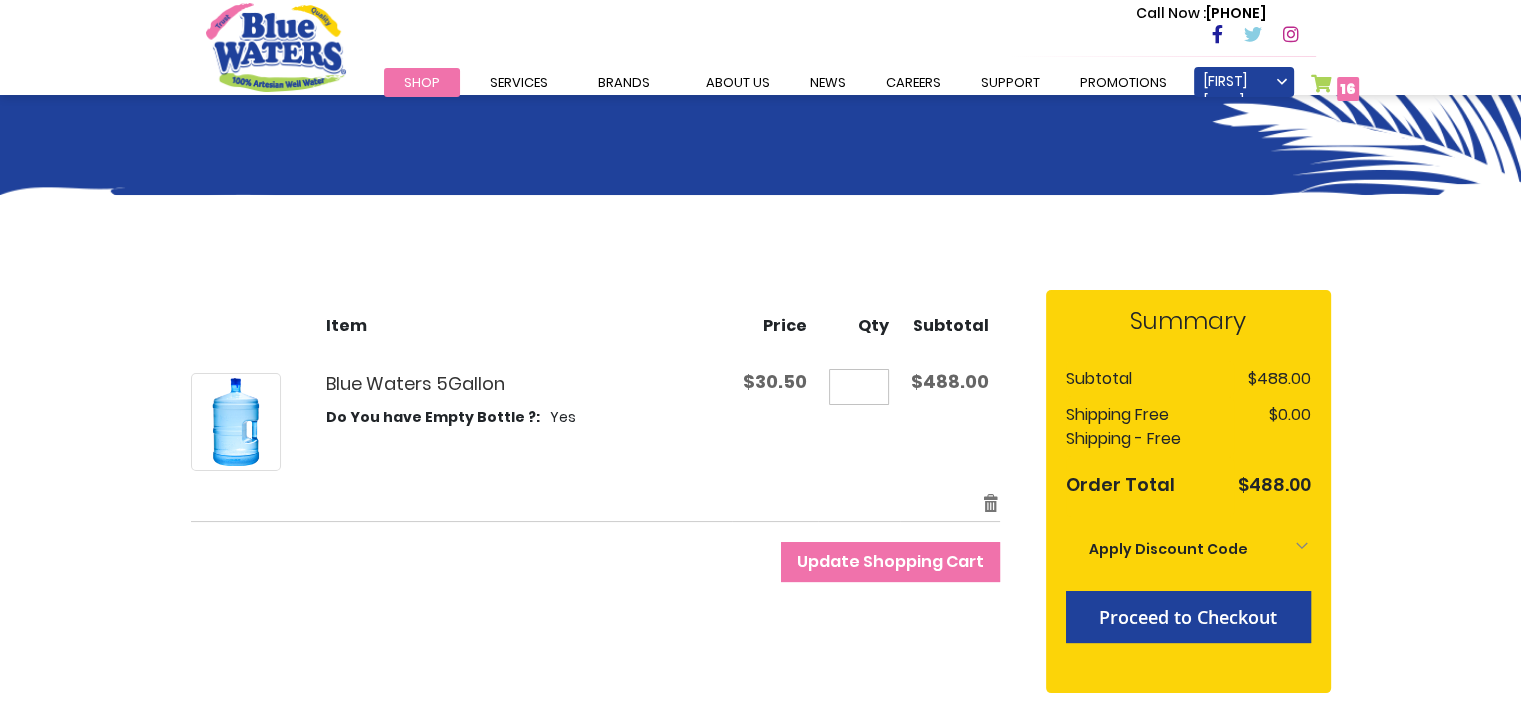 click on "Update Shopping Cart" at bounding box center [890, 561] 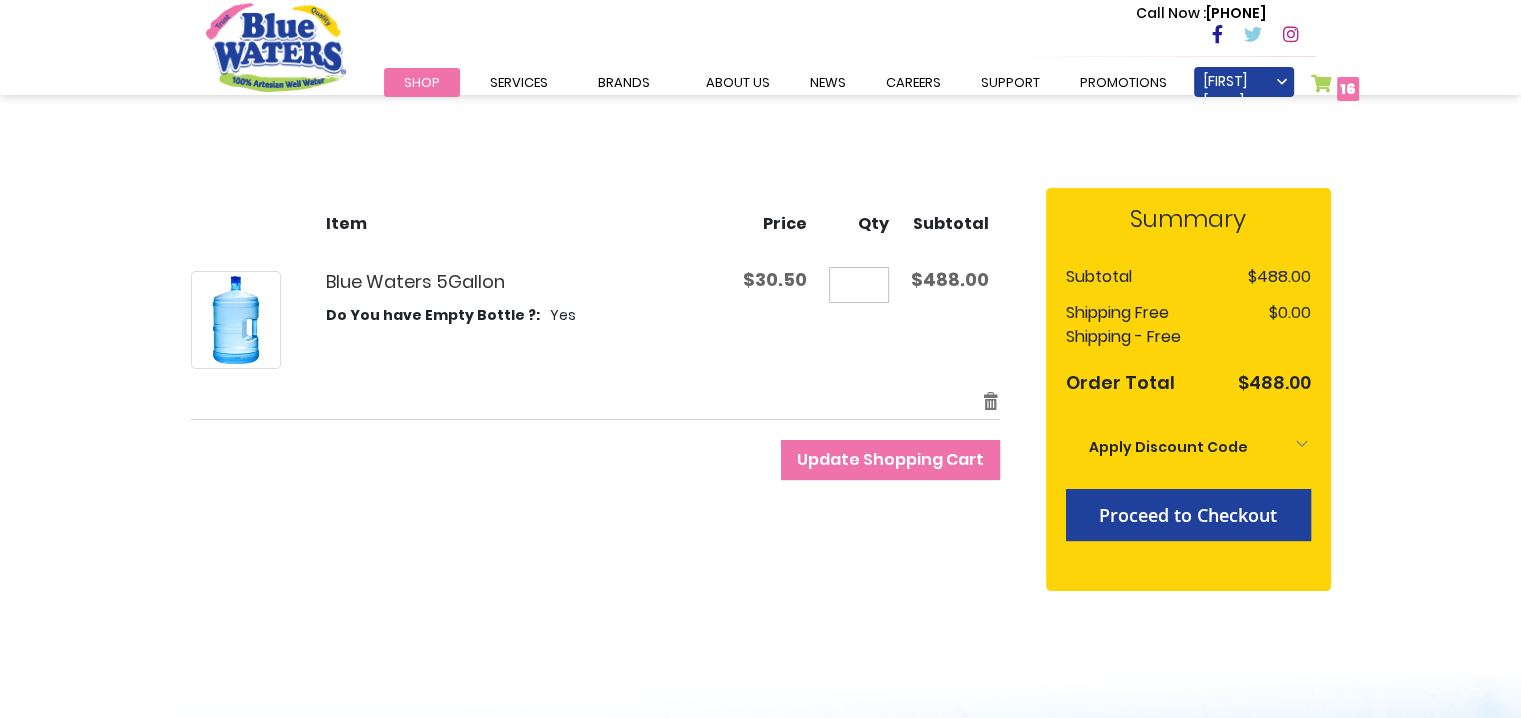 scroll, scrollTop: 200, scrollLeft: 0, axis: vertical 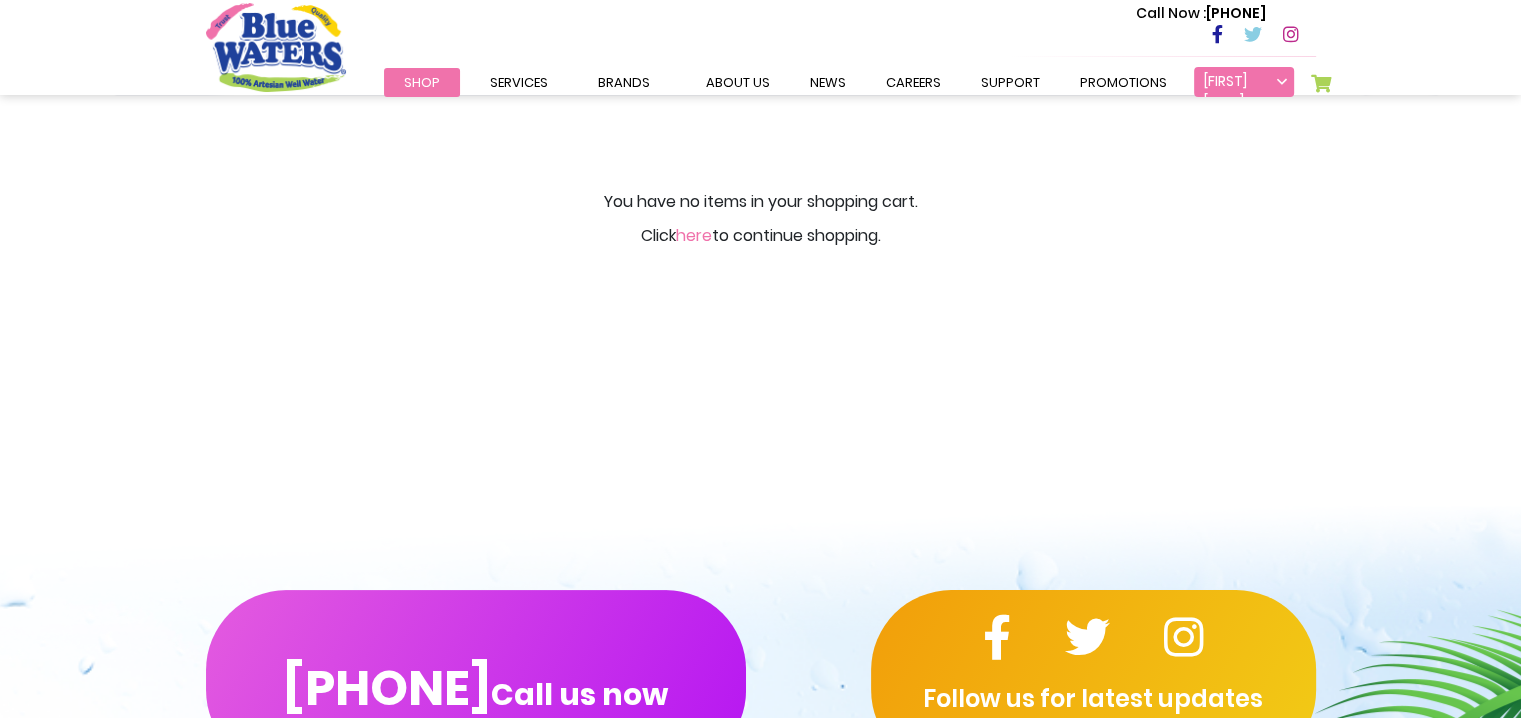 type on "**********" 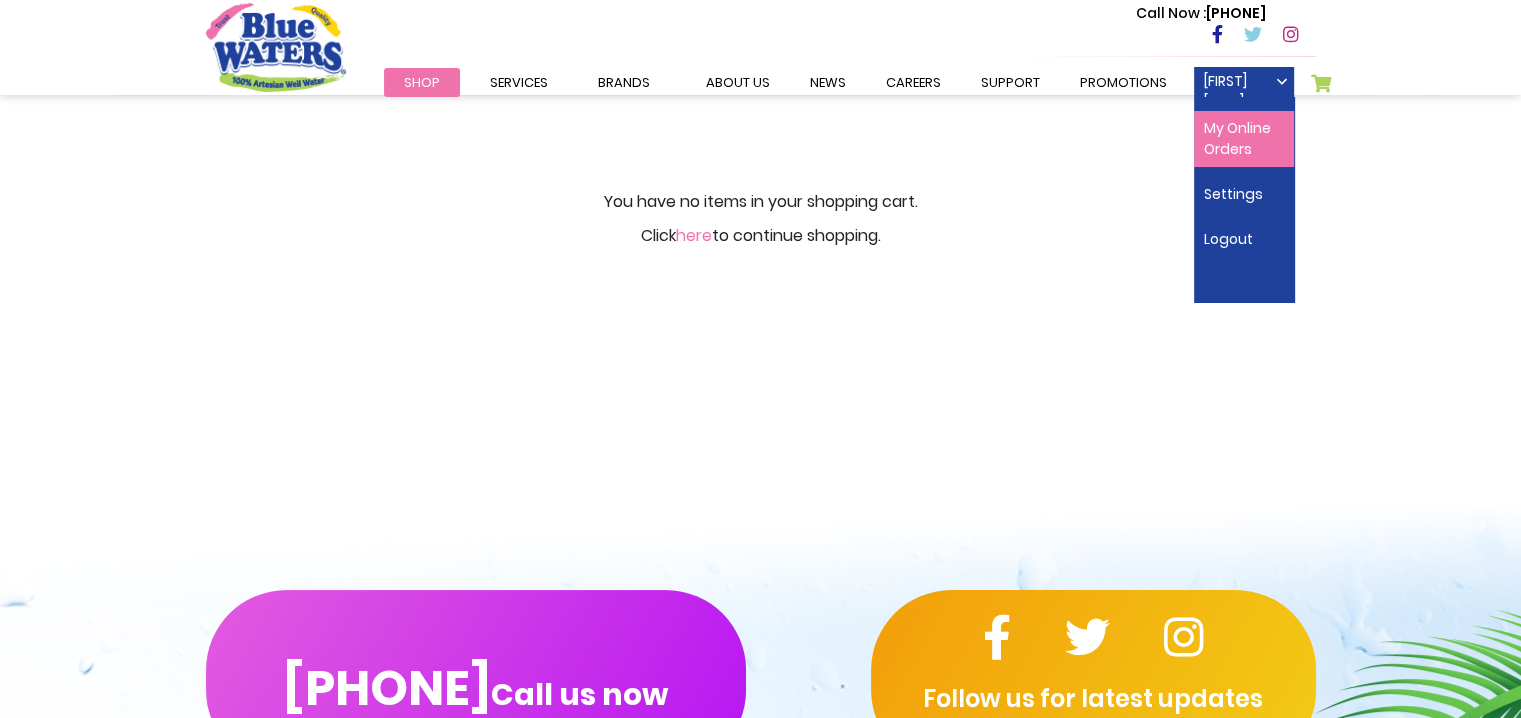 click on "My Online Orders" at bounding box center (1244, 139) 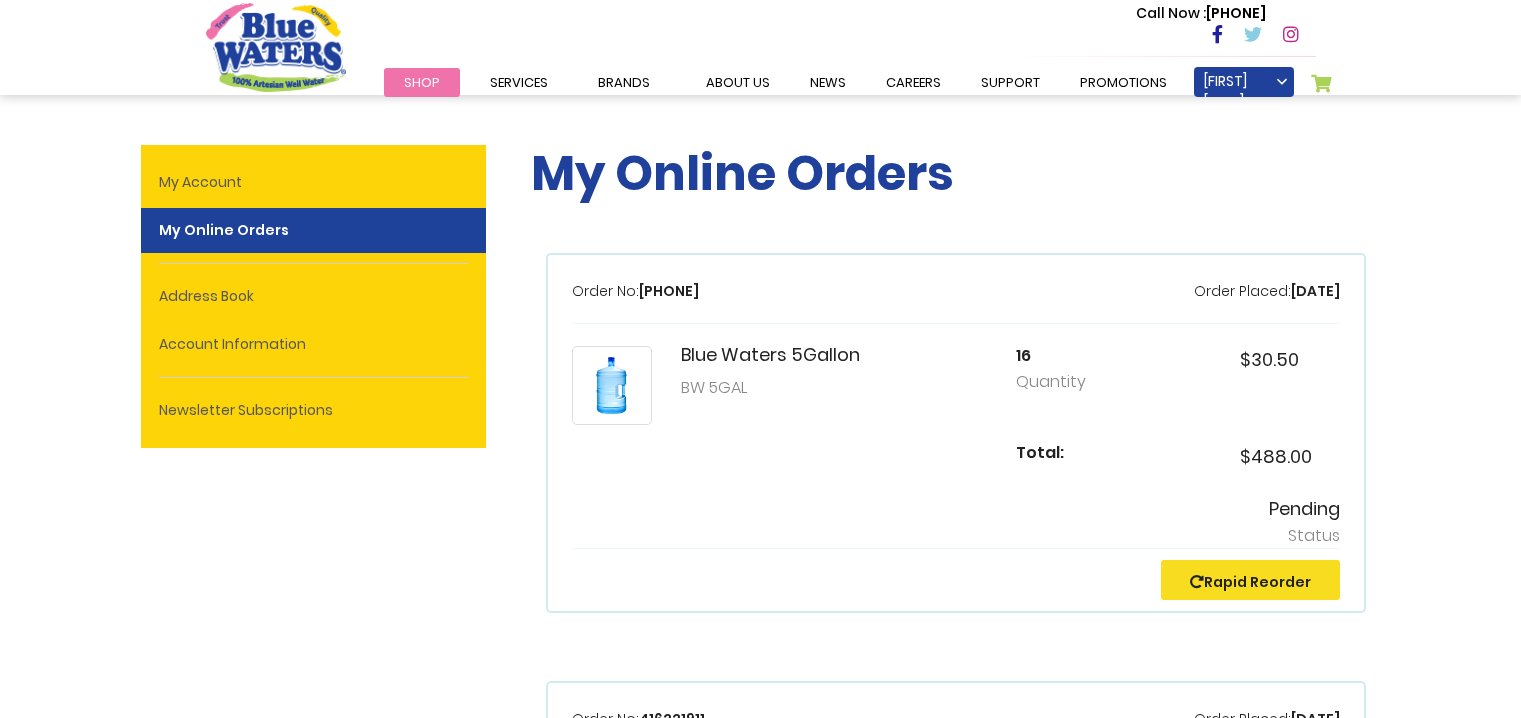 scroll, scrollTop: 0, scrollLeft: 0, axis: both 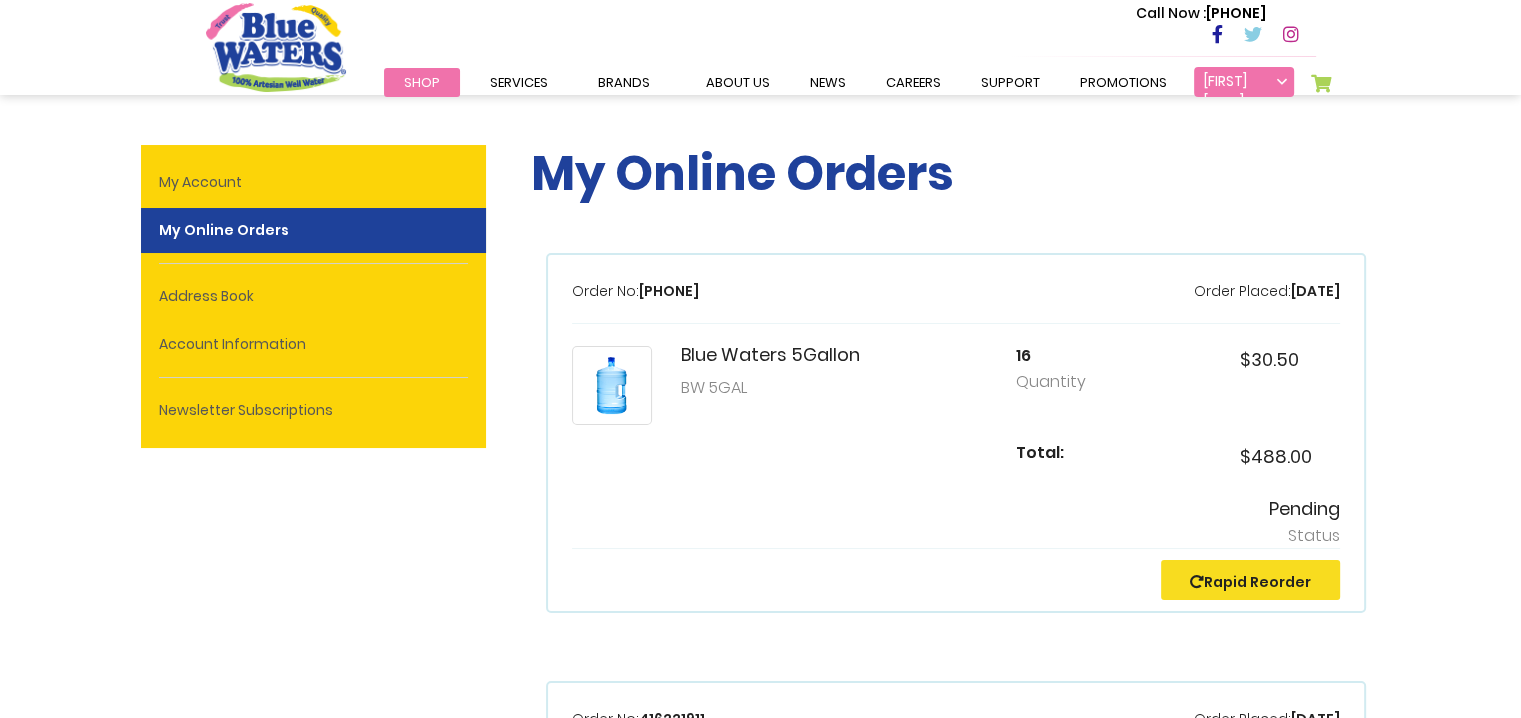 type on "**********" 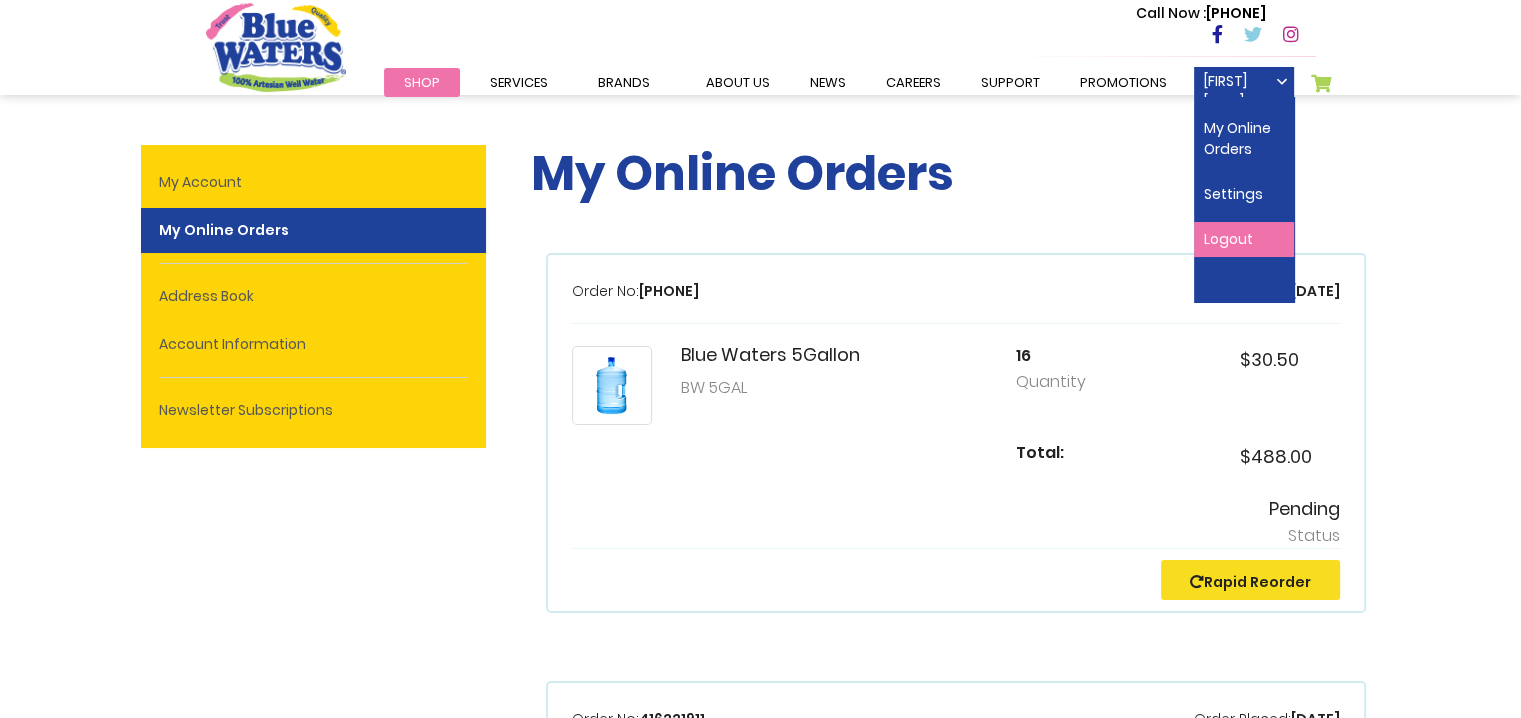 click on "Logout" at bounding box center [1244, 239] 